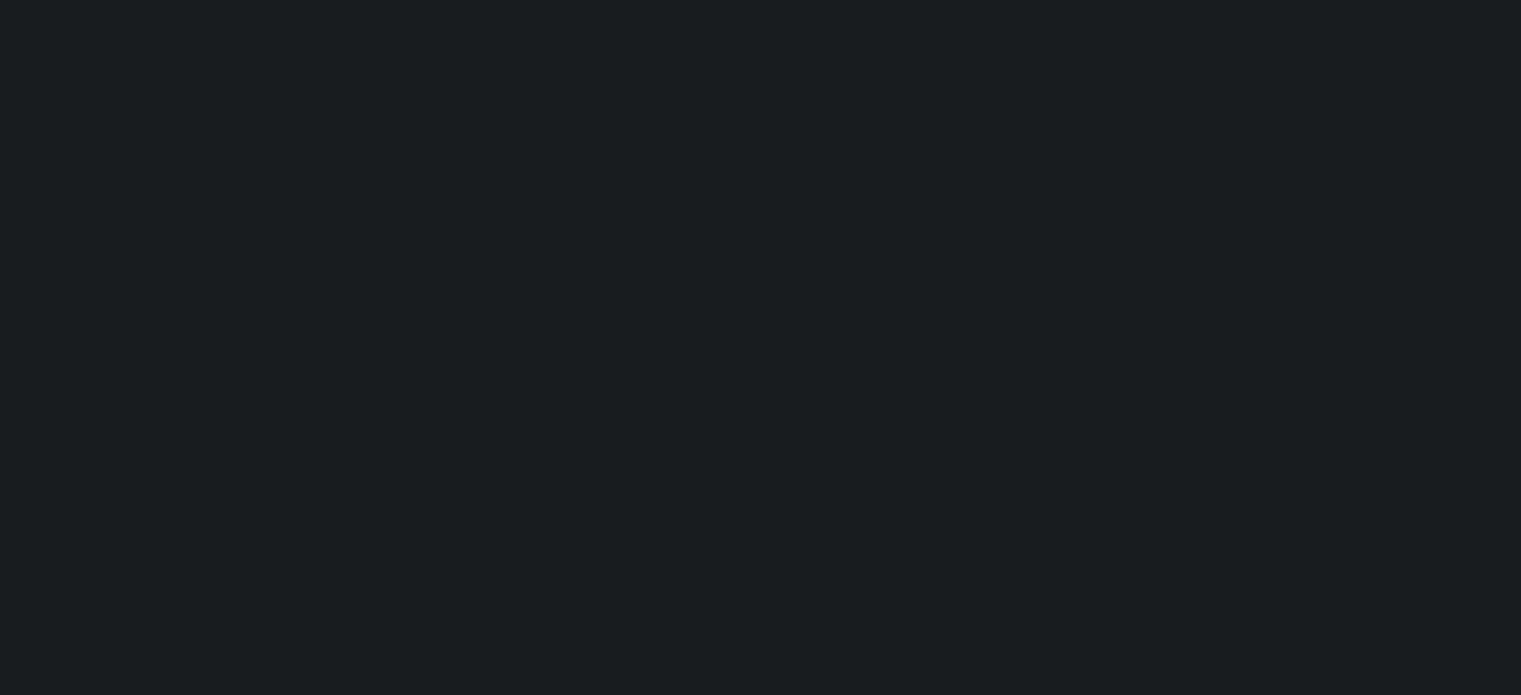 scroll, scrollTop: 0, scrollLeft: 0, axis: both 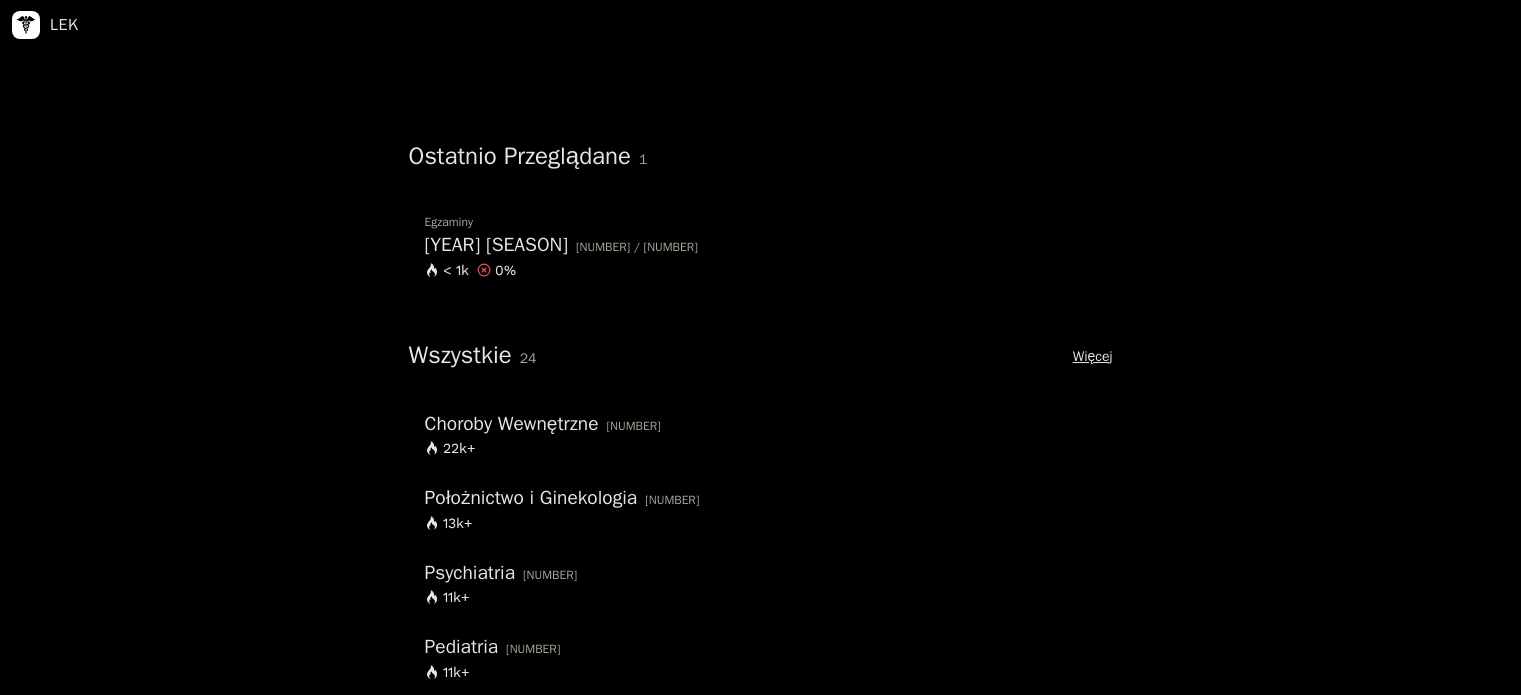 click on "LEK" at bounding box center [43, 25] 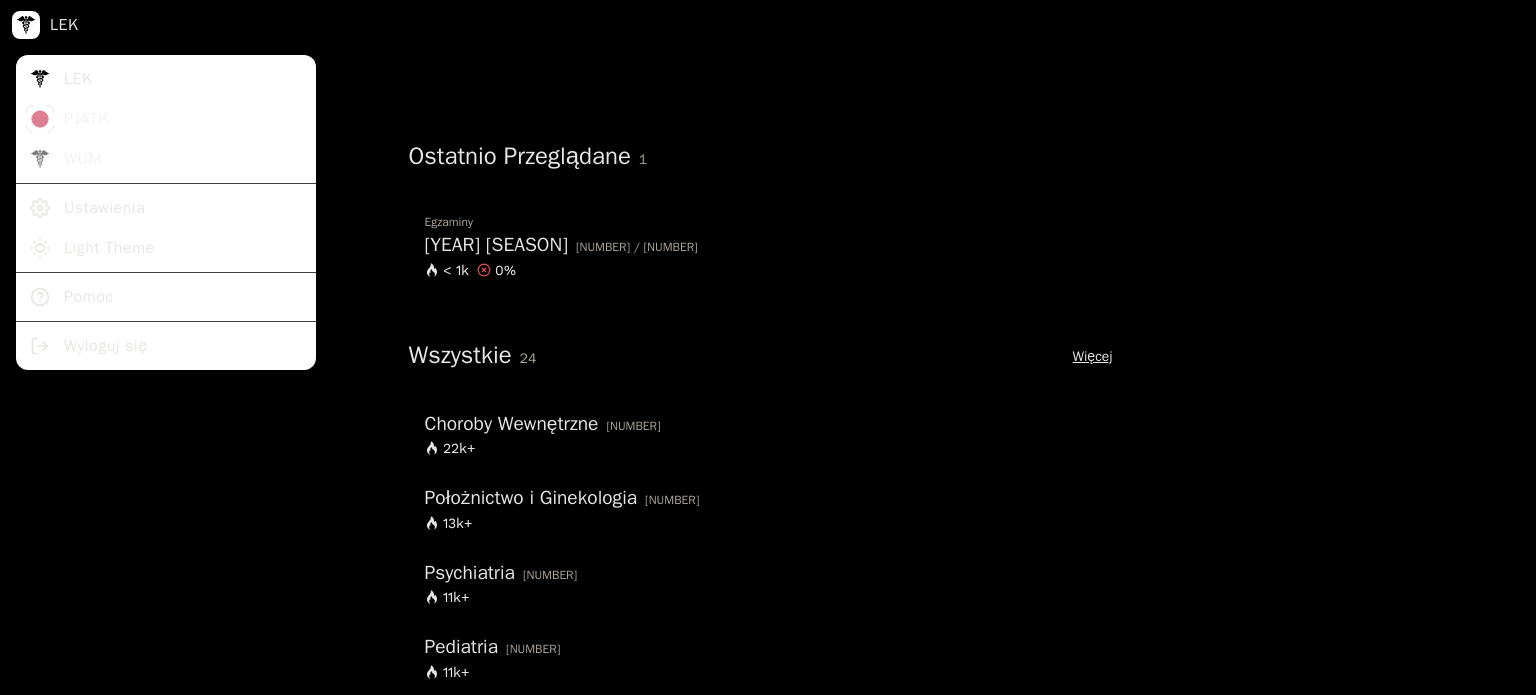 click on "Light Theme" at bounding box center (166, 248) 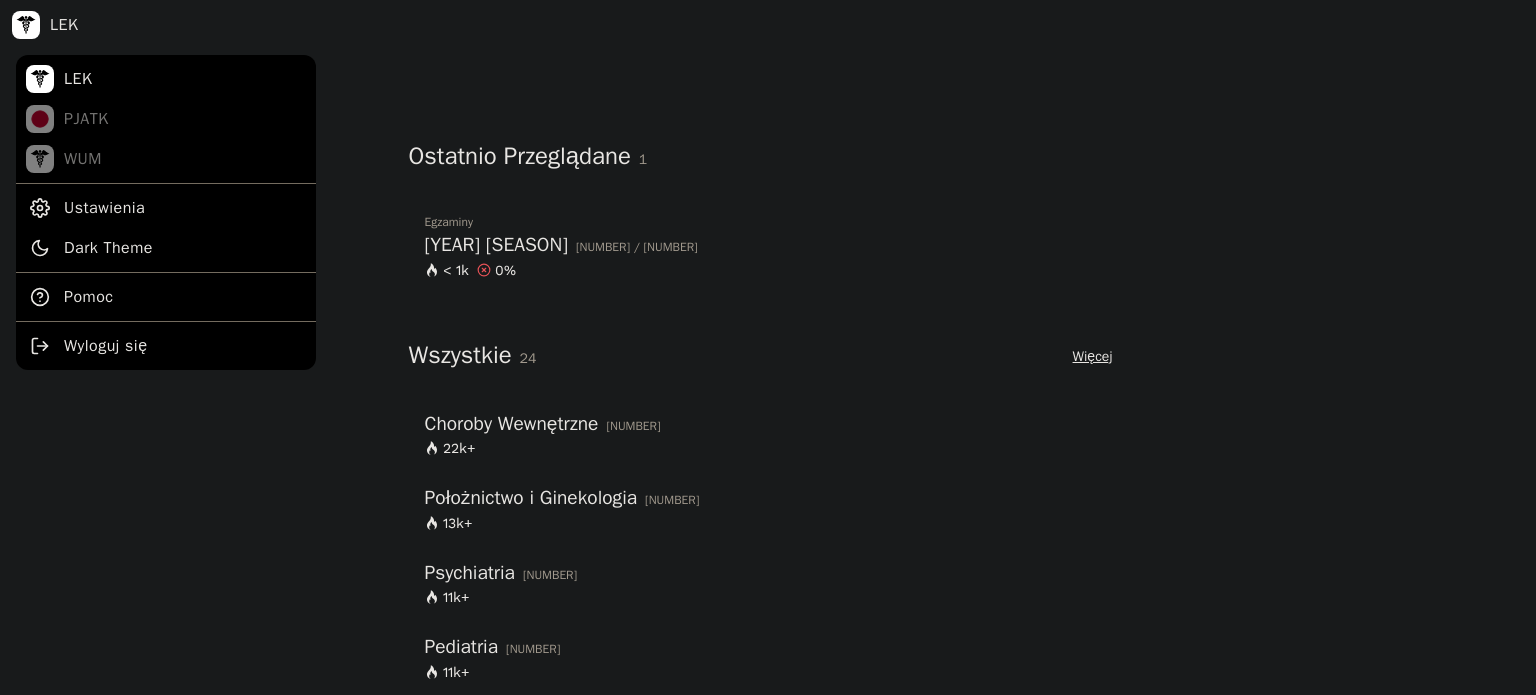click at bounding box center (768, 347) 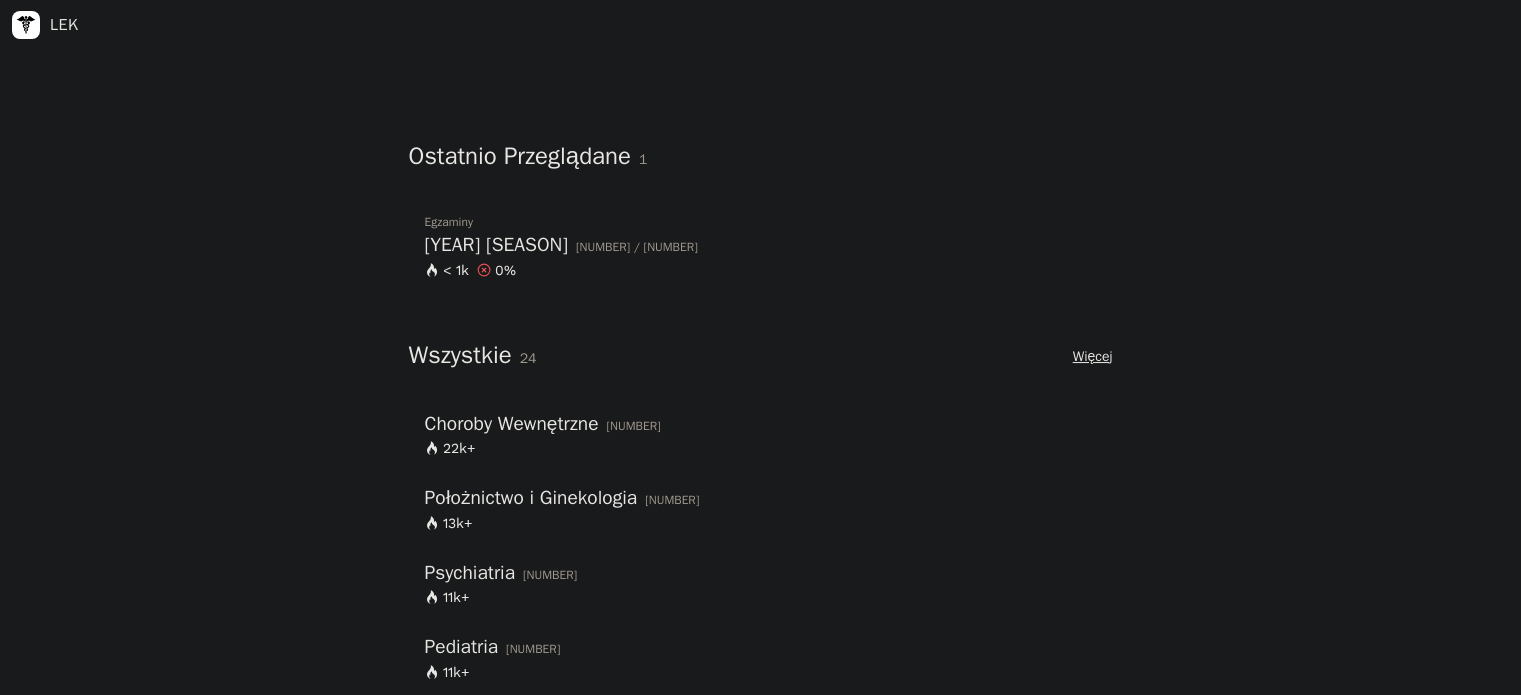 click at bounding box center (26, 25) 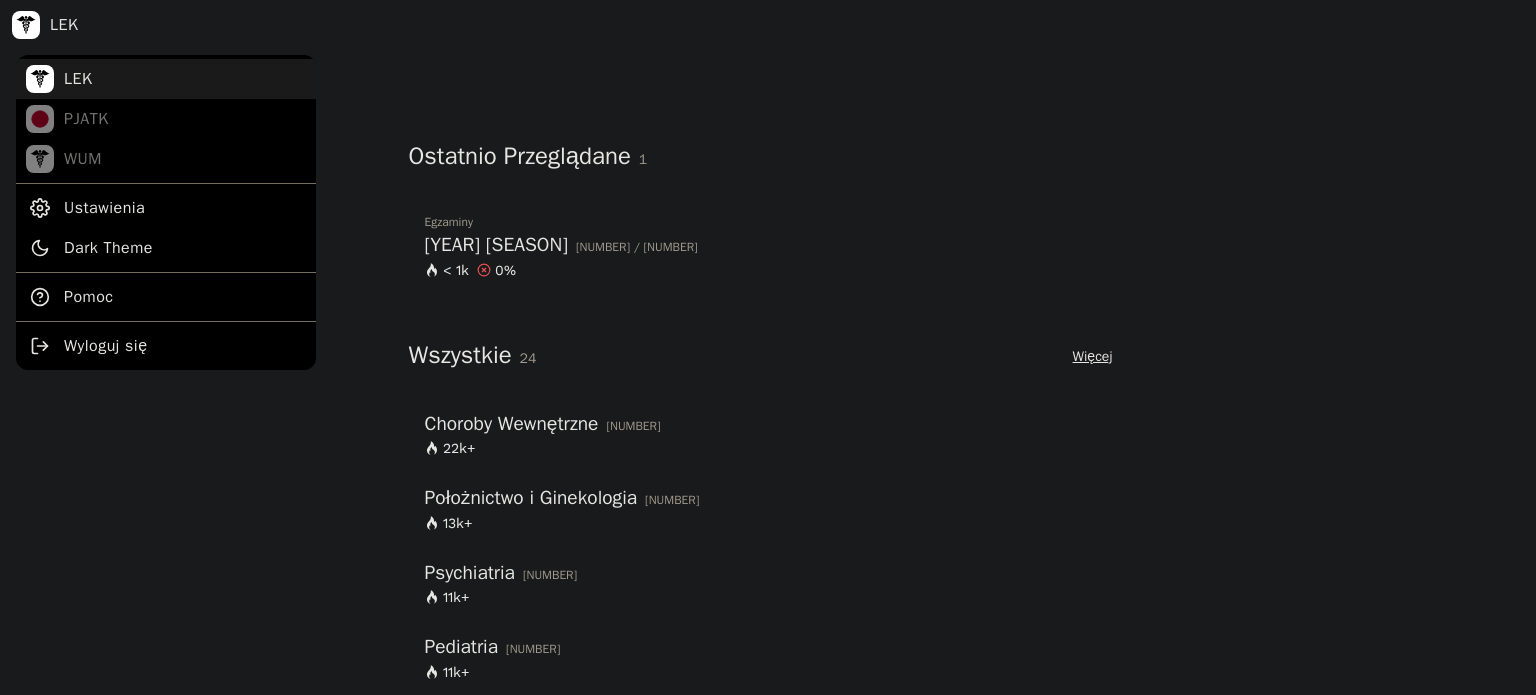 click on "LEK" at bounding box center (166, 79) 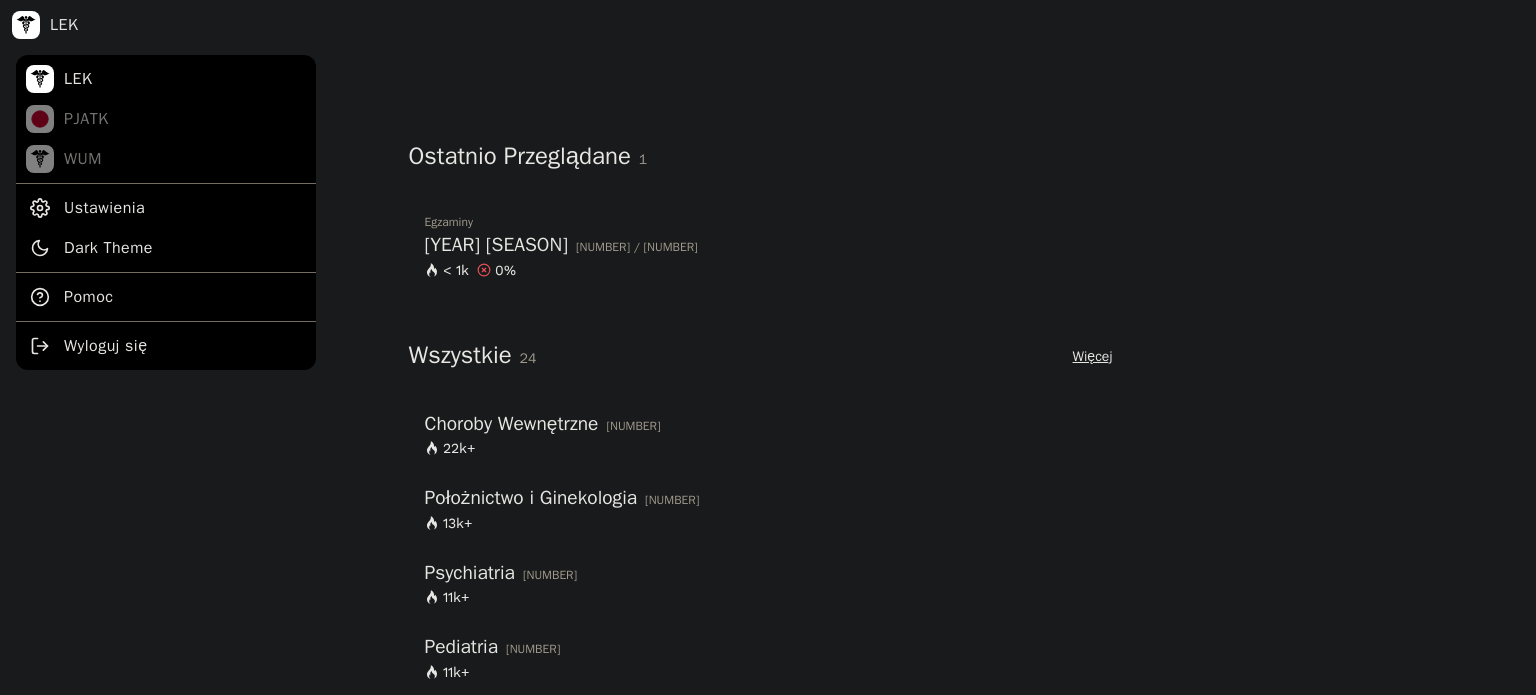 click at bounding box center [768, 347] 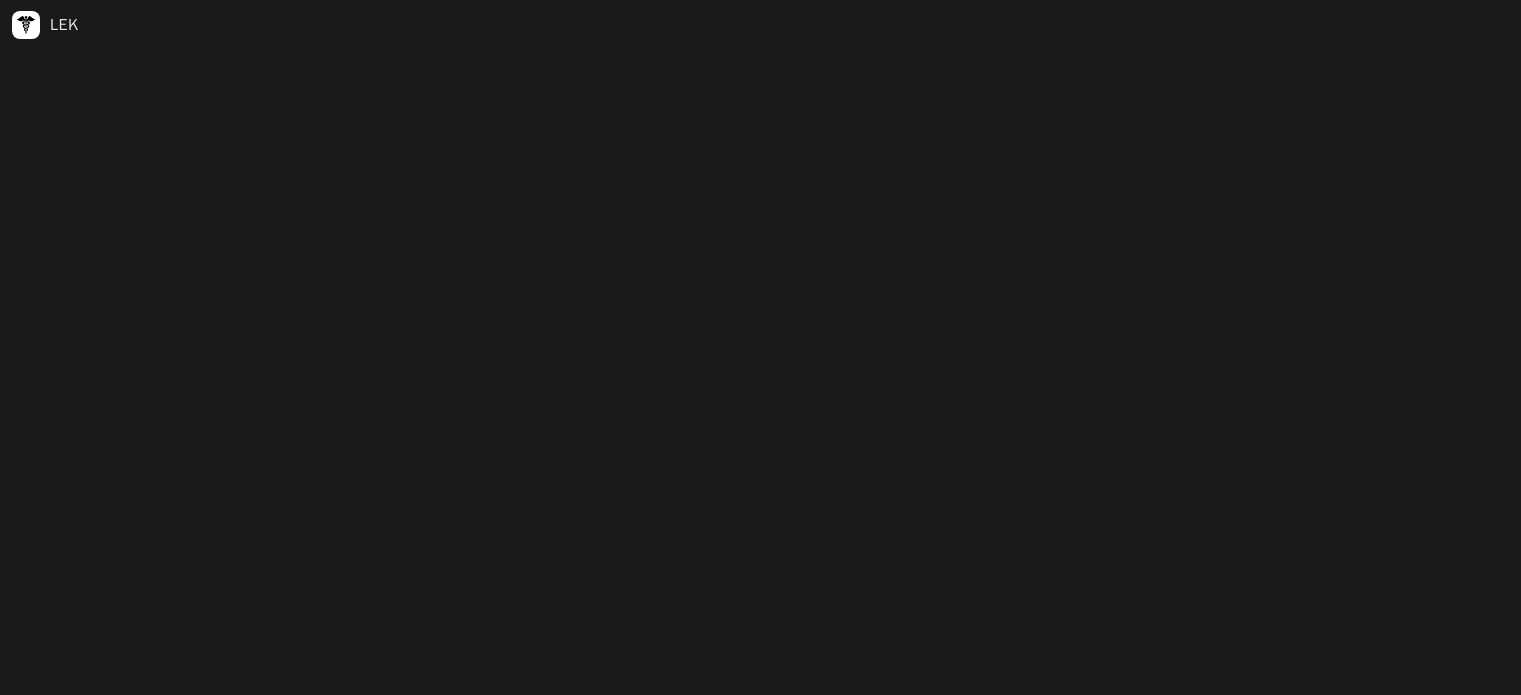 scroll, scrollTop: 0, scrollLeft: 0, axis: both 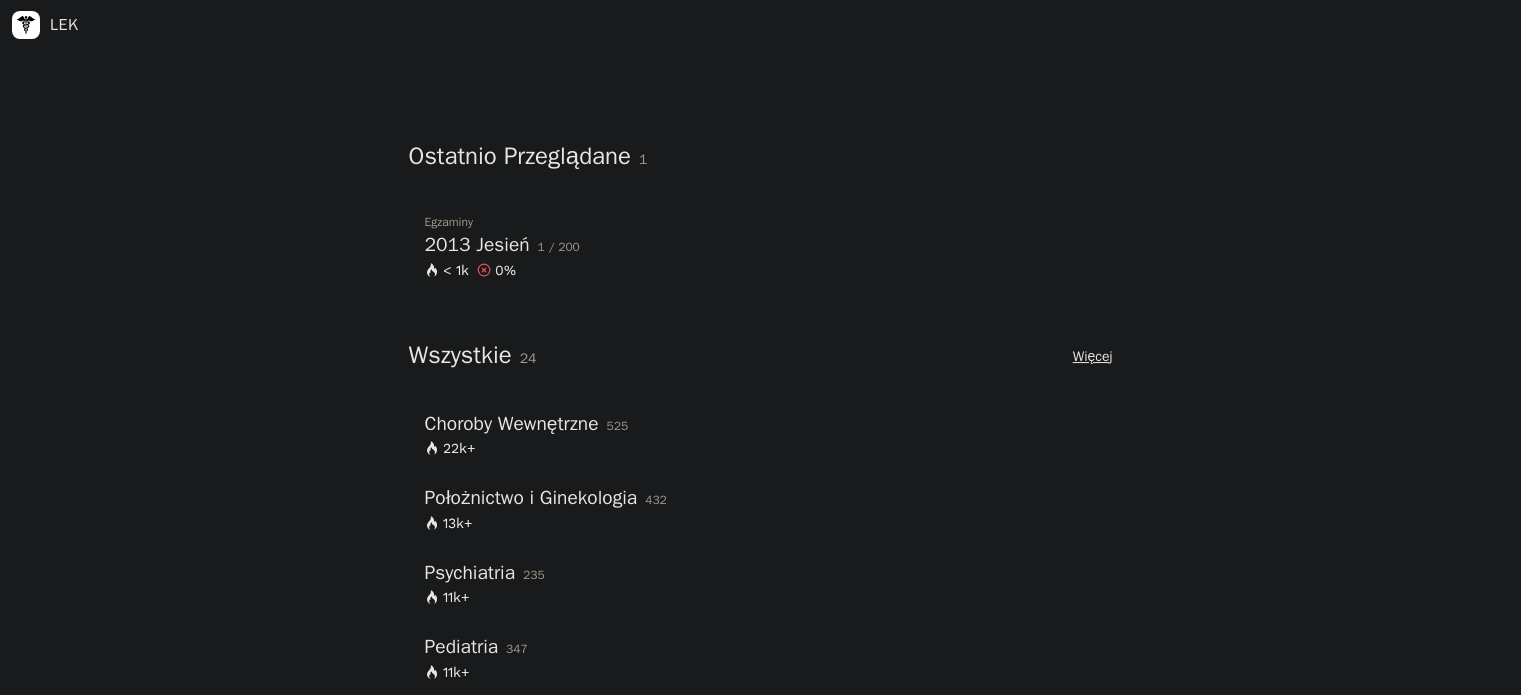 click on "Więcej" at bounding box center (1093, 357) 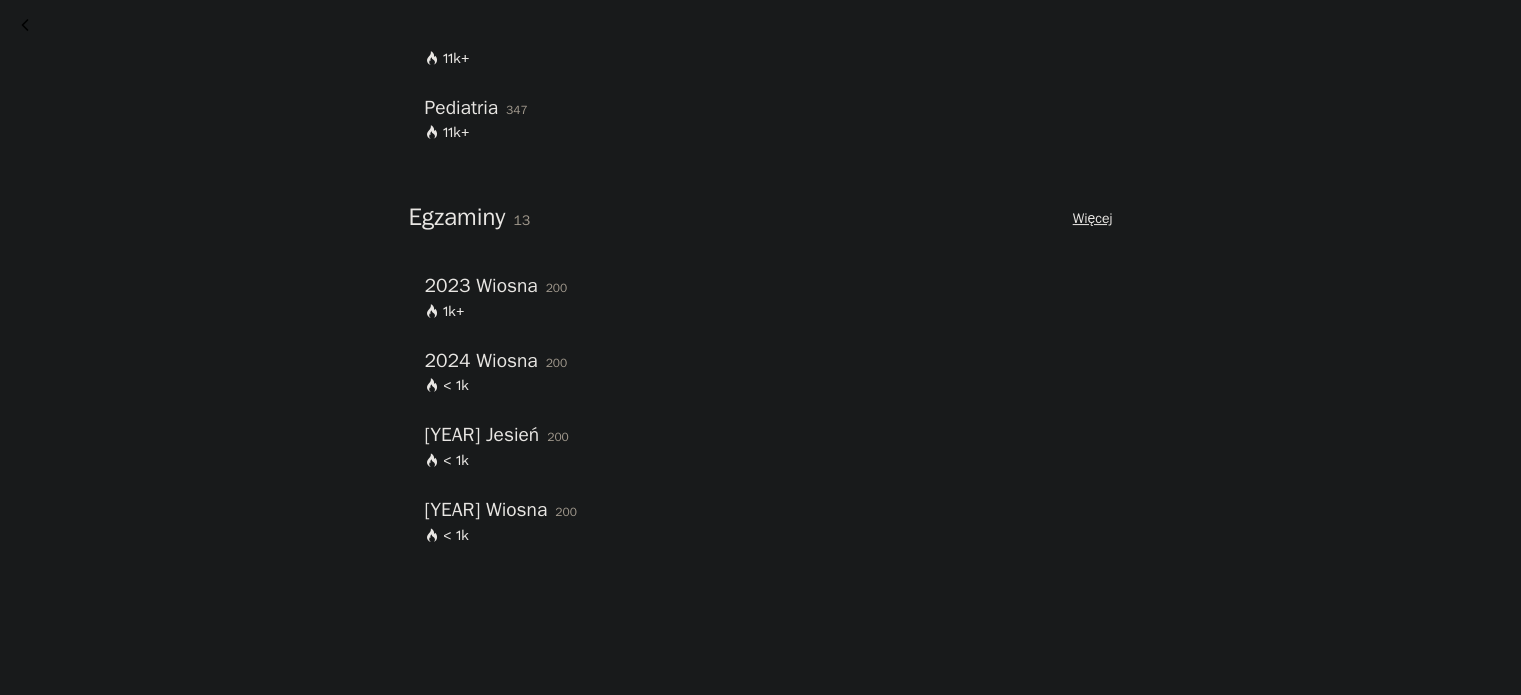 scroll, scrollTop: 340, scrollLeft: 0, axis: vertical 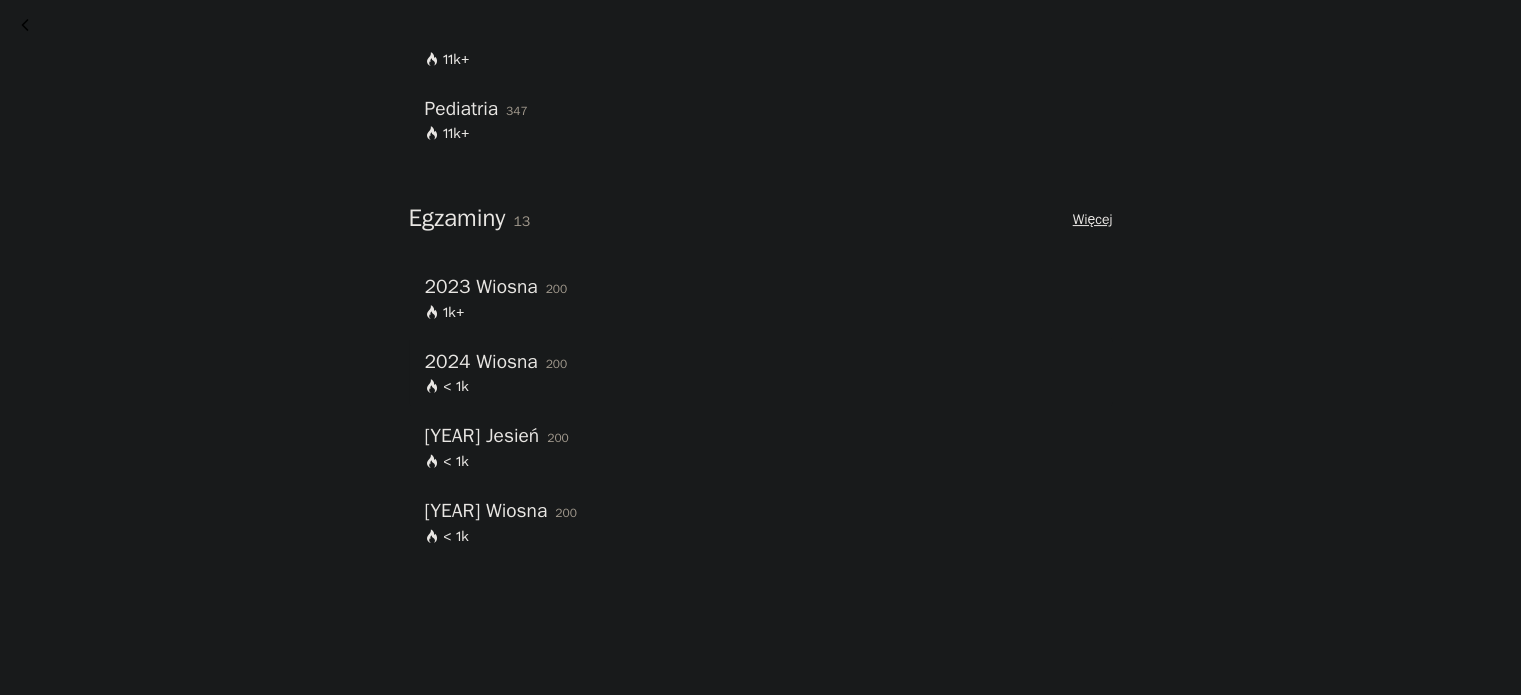 click on "2024 Wiosna" at bounding box center [481, 362] 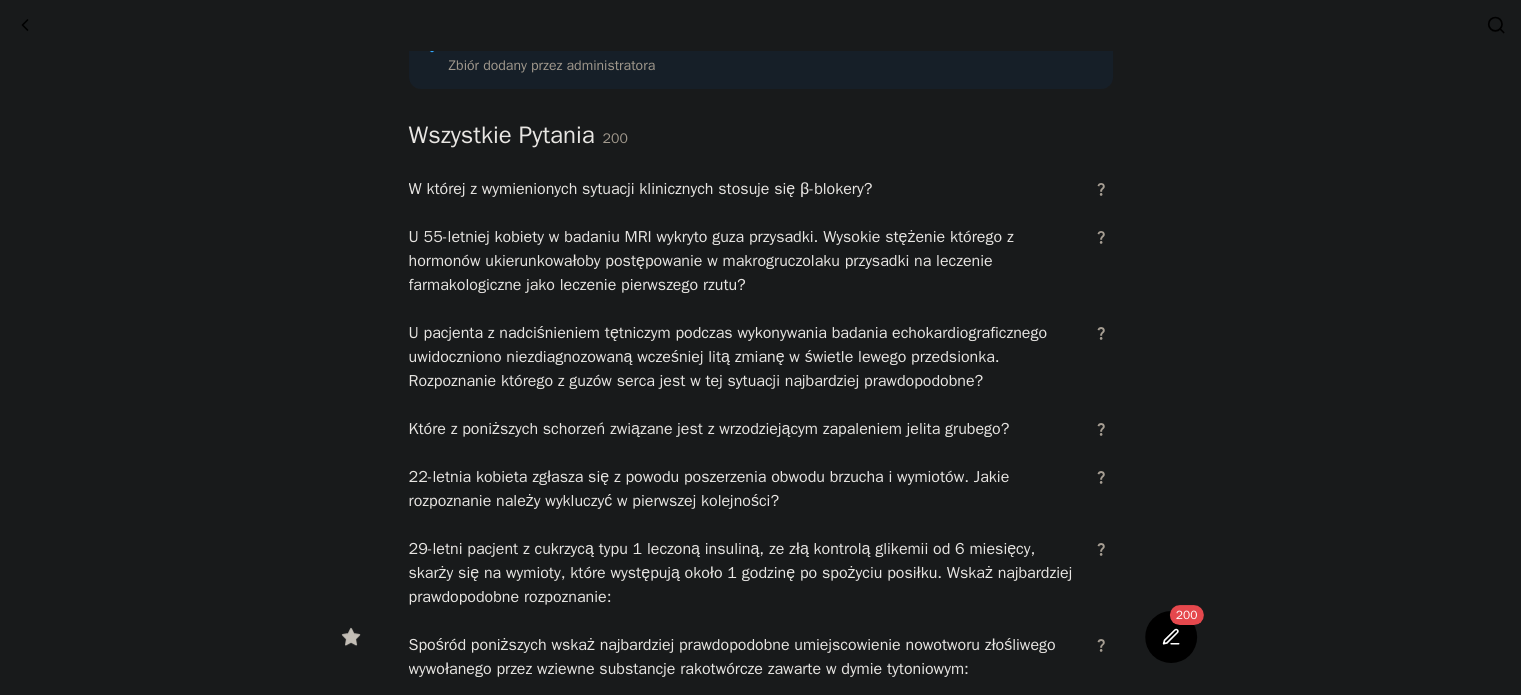 scroll, scrollTop: 160, scrollLeft: 0, axis: vertical 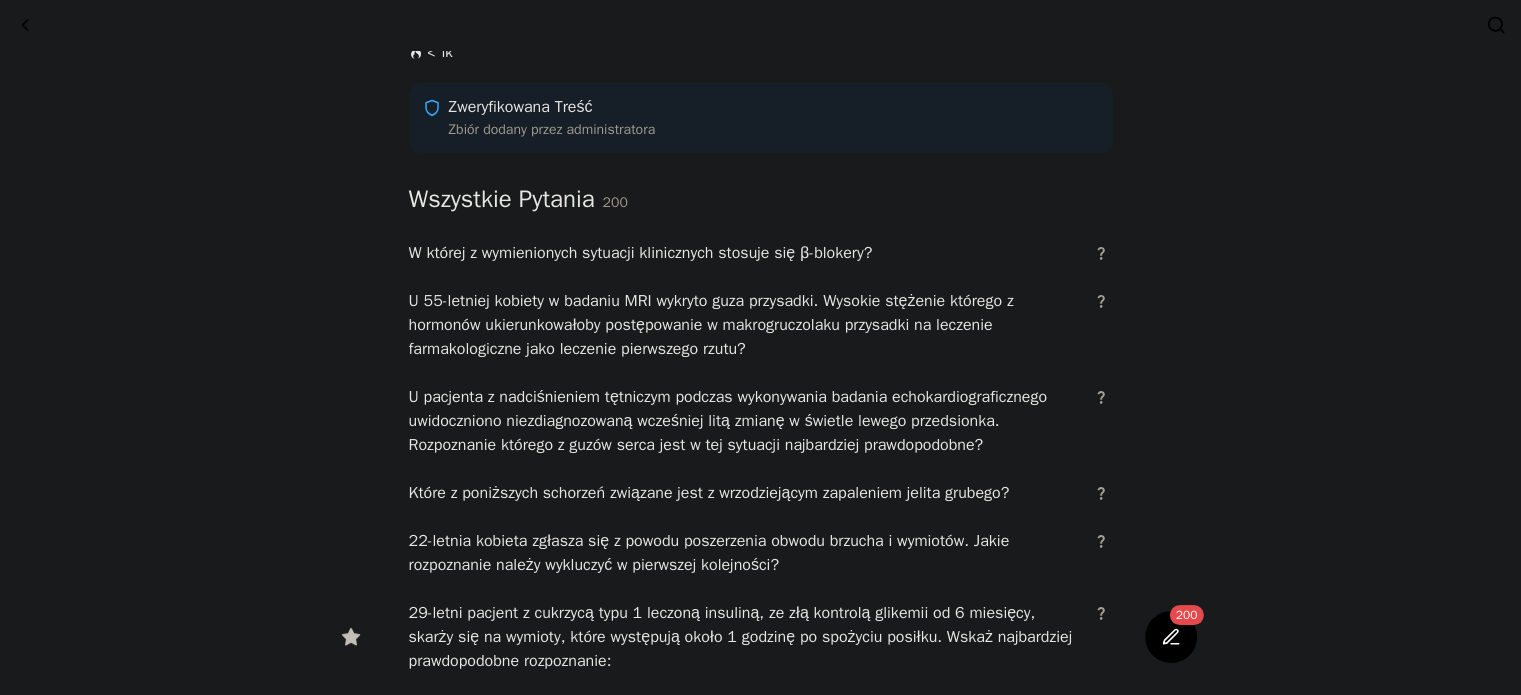 click on "W której z wymienionych sytuacji klinicznych stosuje się β-blokery?" at bounding box center (745, 253) 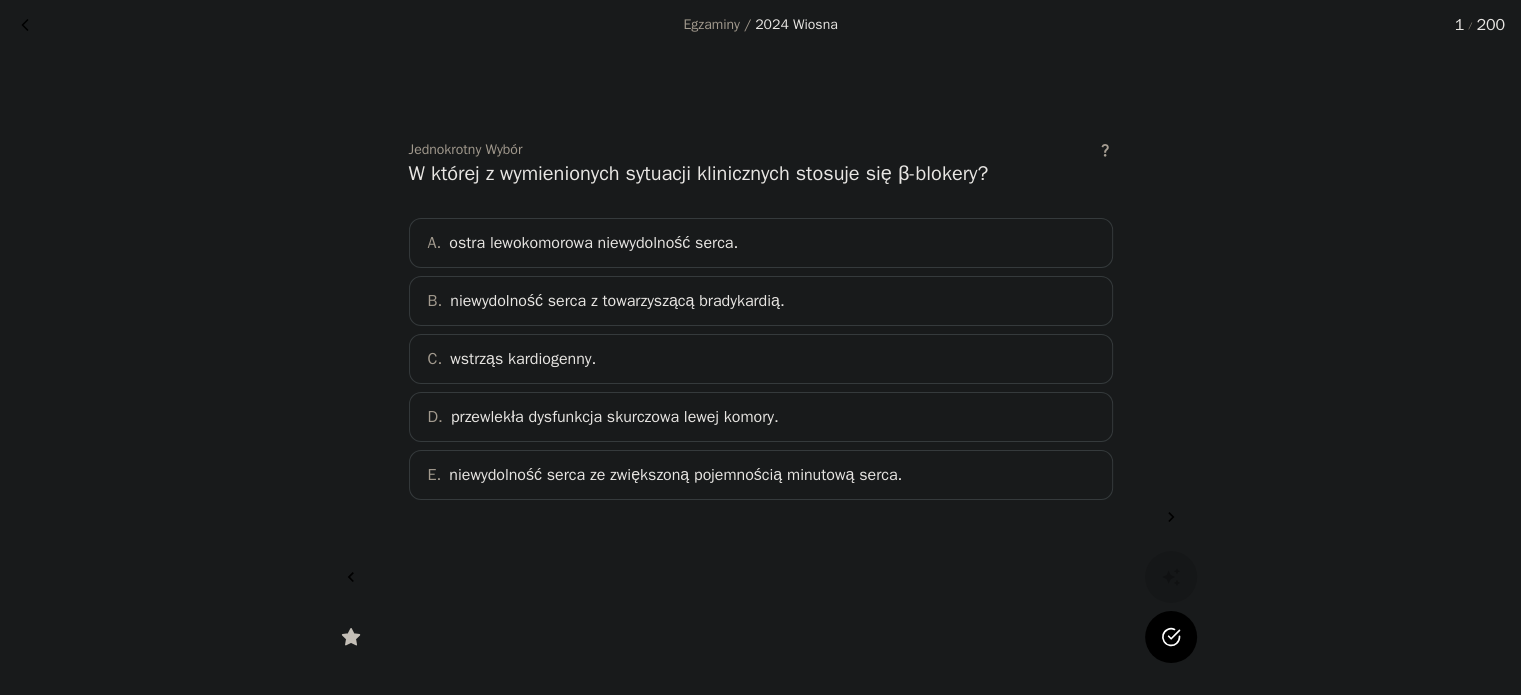 scroll, scrollTop: 0, scrollLeft: 0, axis: both 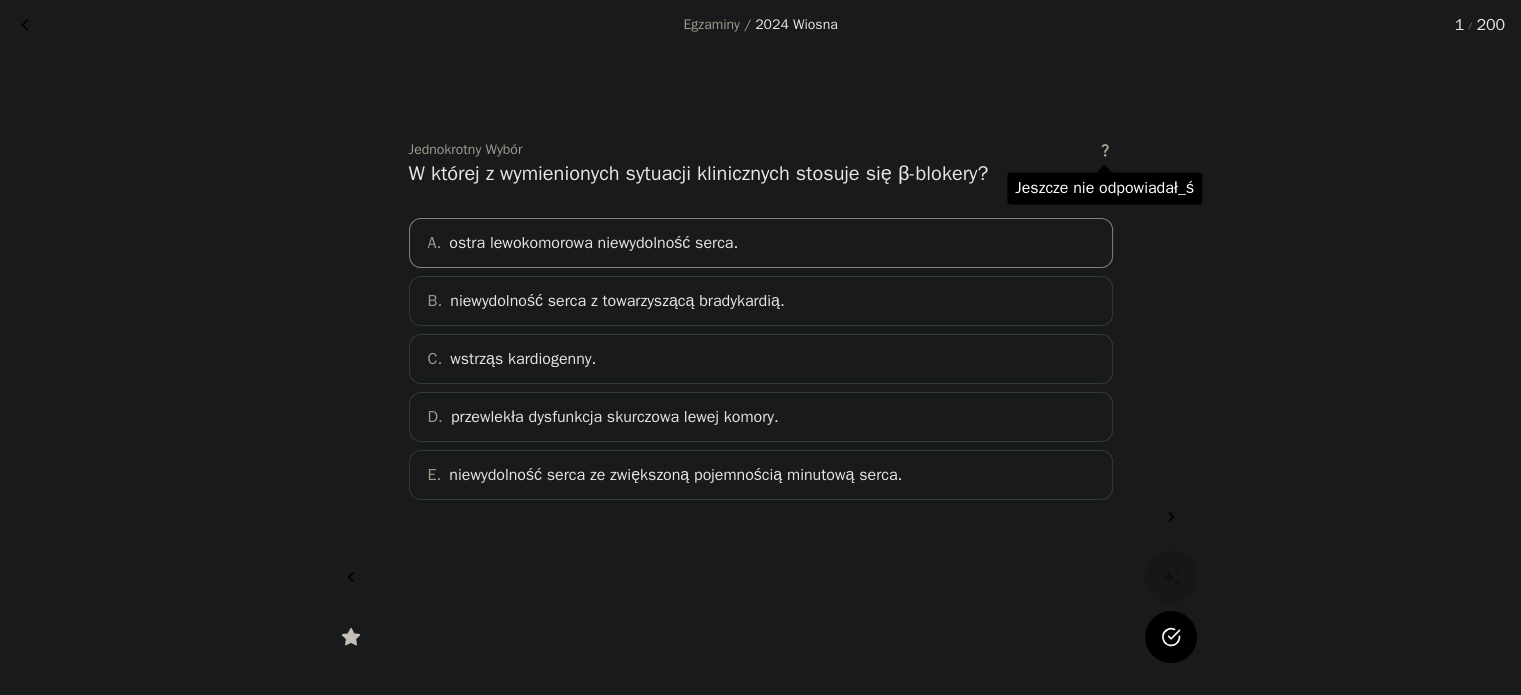 click at bounding box center (1104, 150) 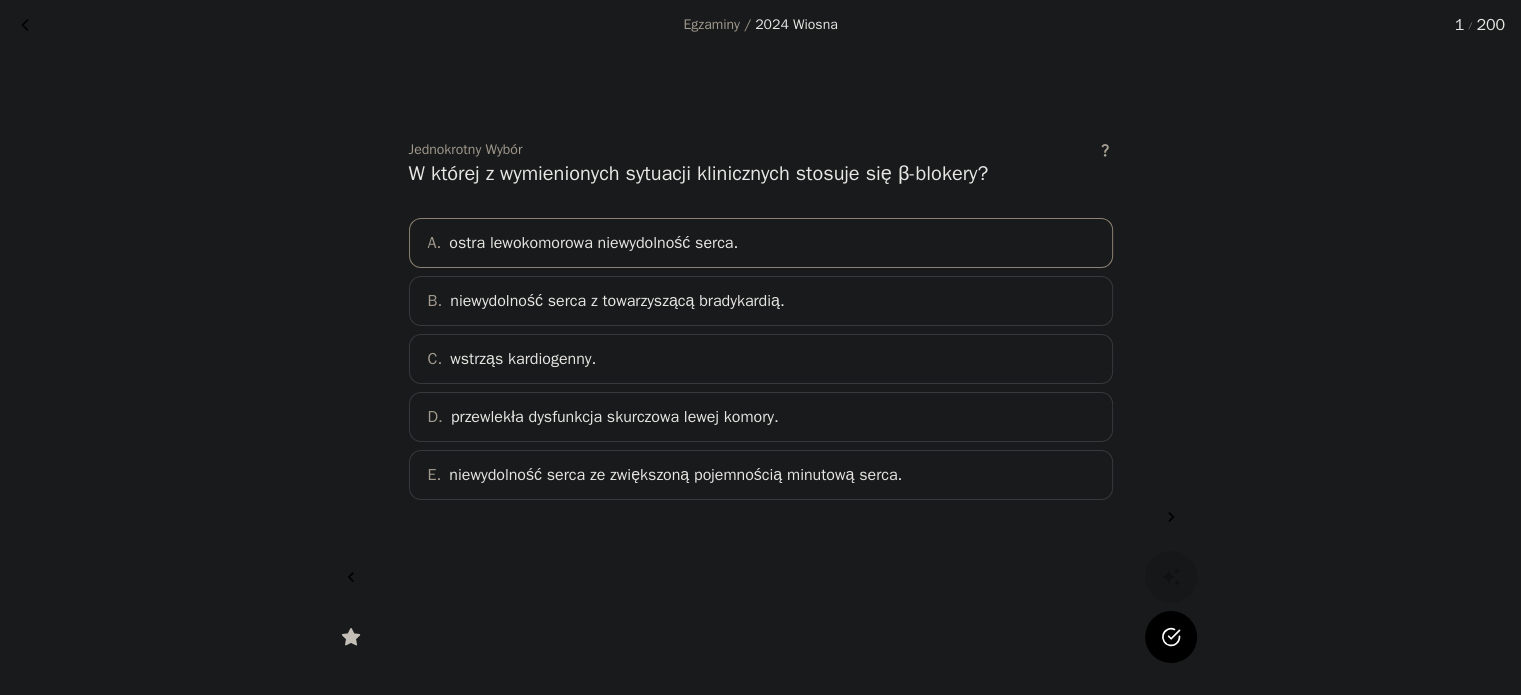 click on "ostra lewokomorowa niewydolność serca." at bounding box center [593, 243] 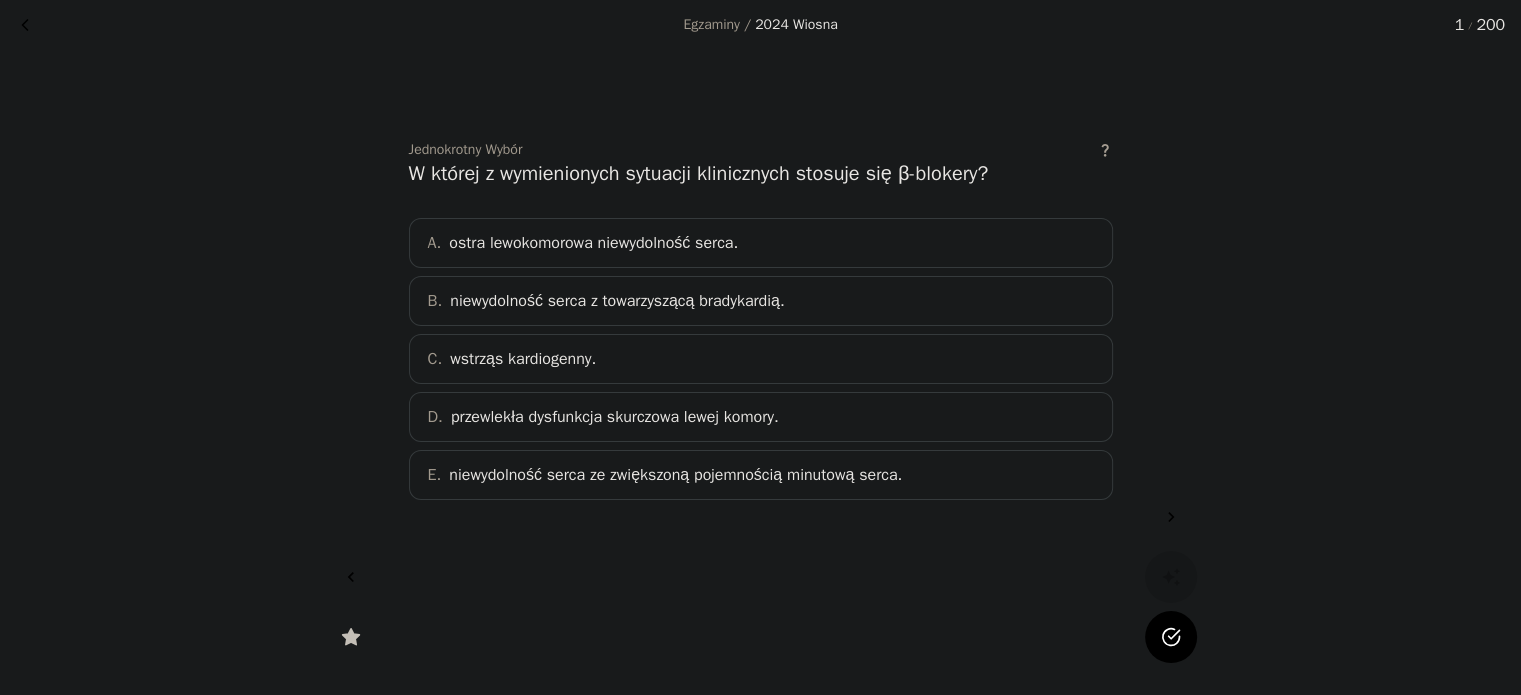 click on "ostra lewokomorowa niewydolność serca." at bounding box center [593, 243] 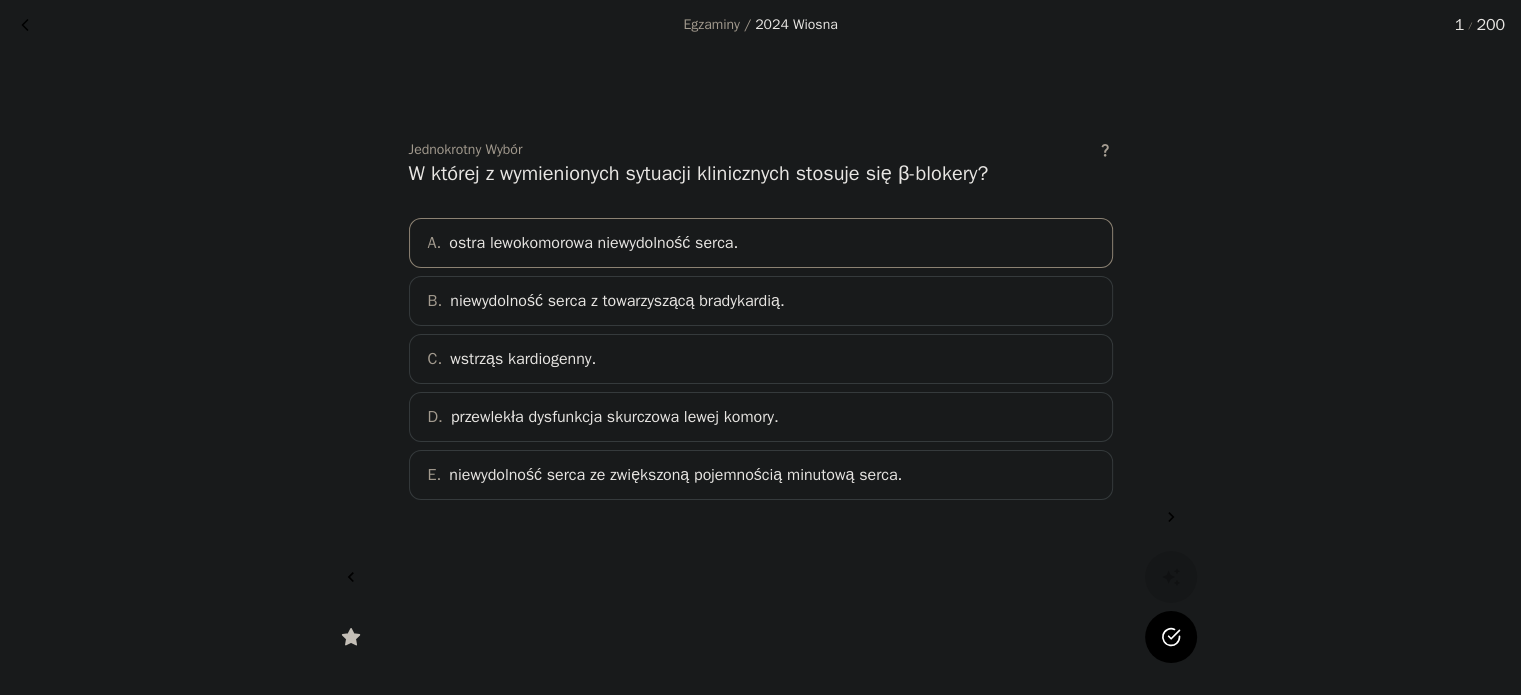 click at bounding box center (1171, 517) 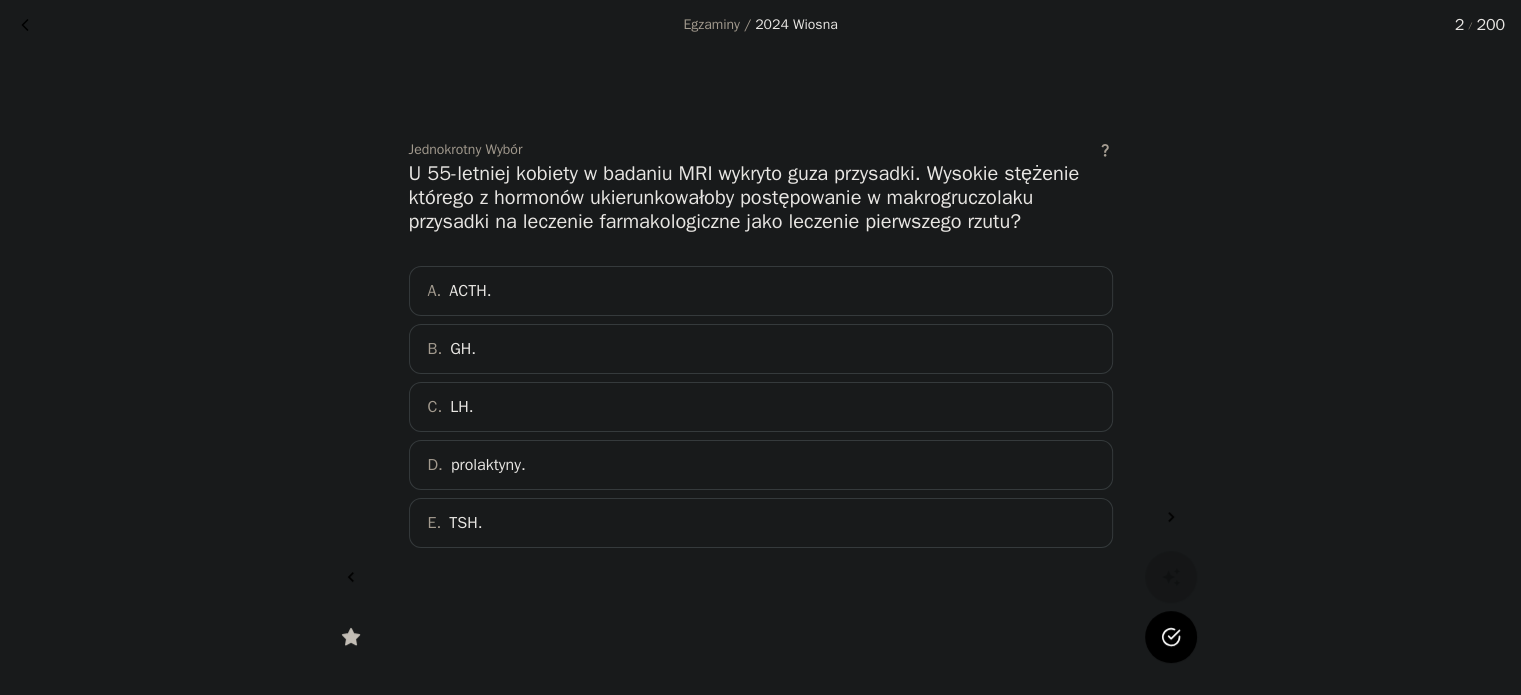 click at bounding box center (351, 577) 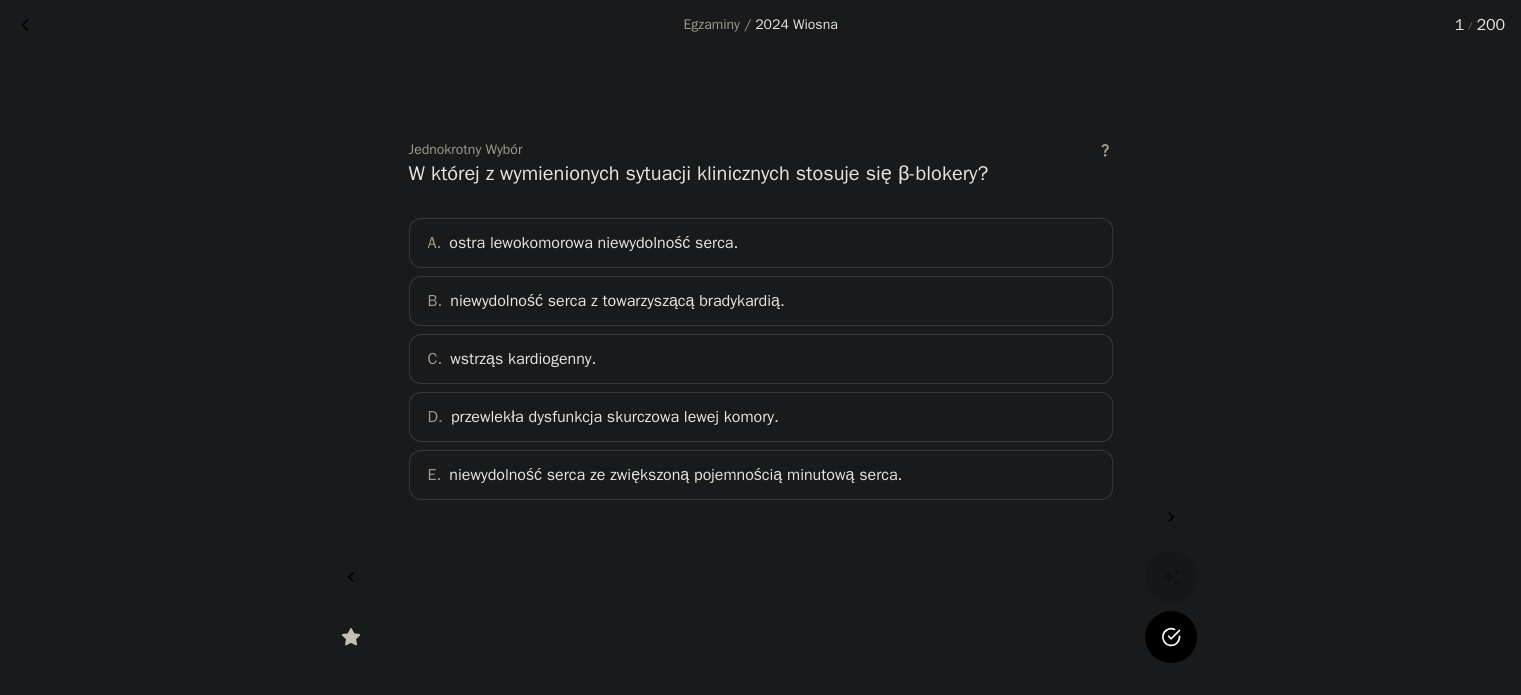 click at bounding box center [1173, 634] 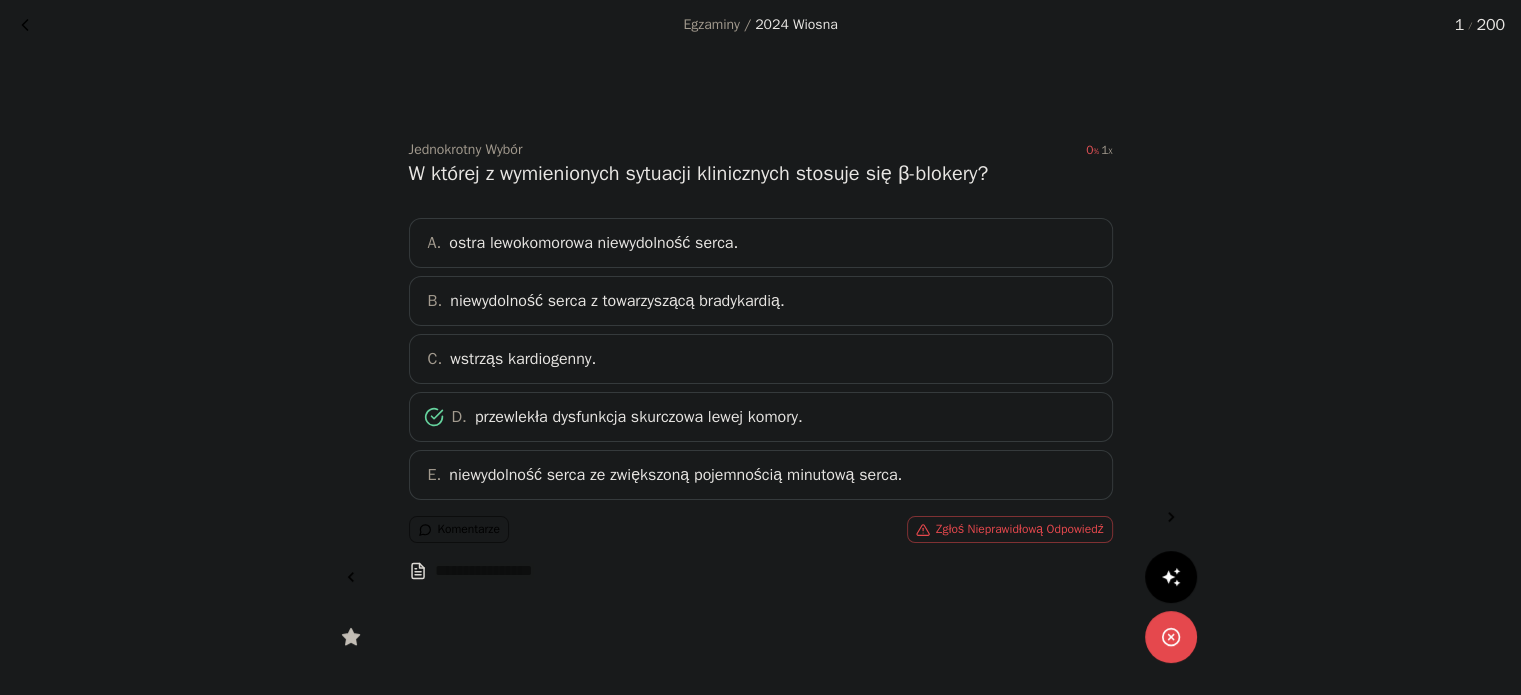 click at bounding box center [1171, 517] 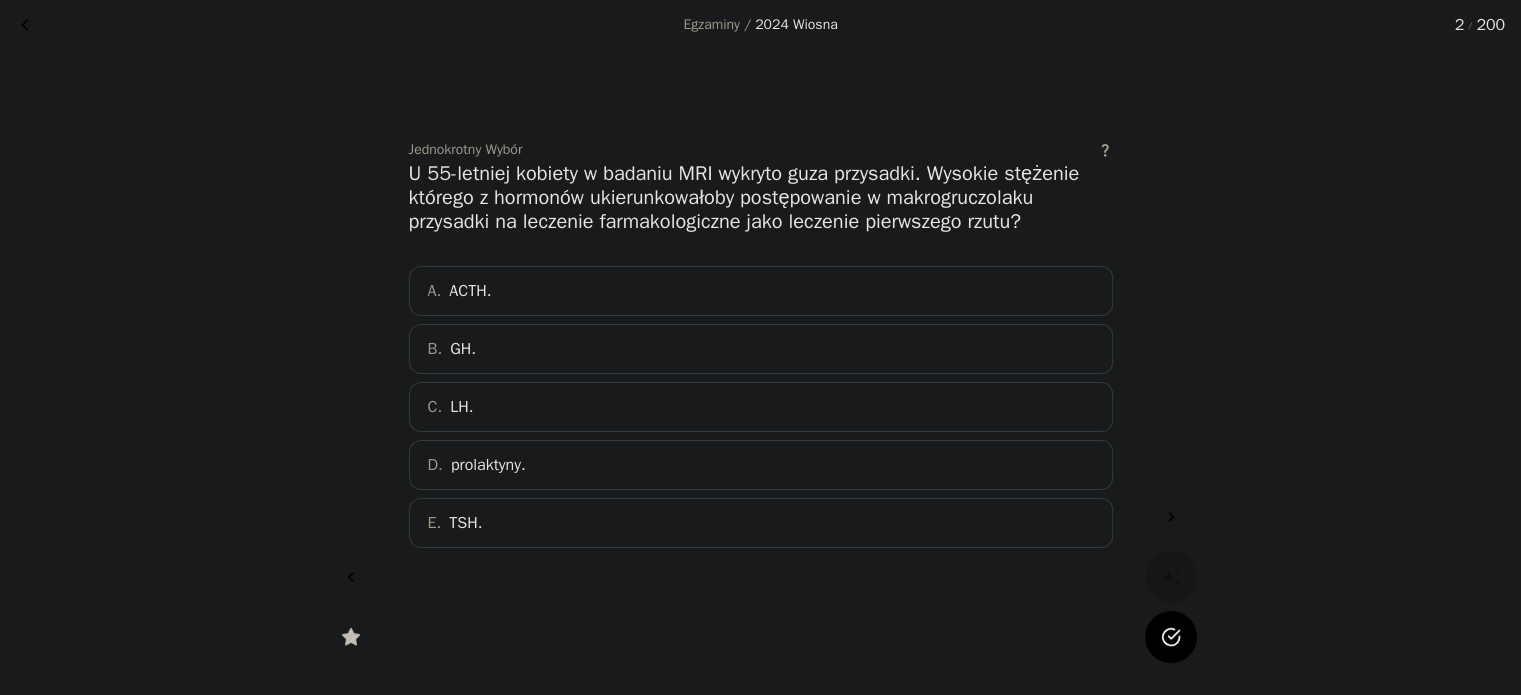 click on "D.   prolaktyny." at bounding box center [761, 465] 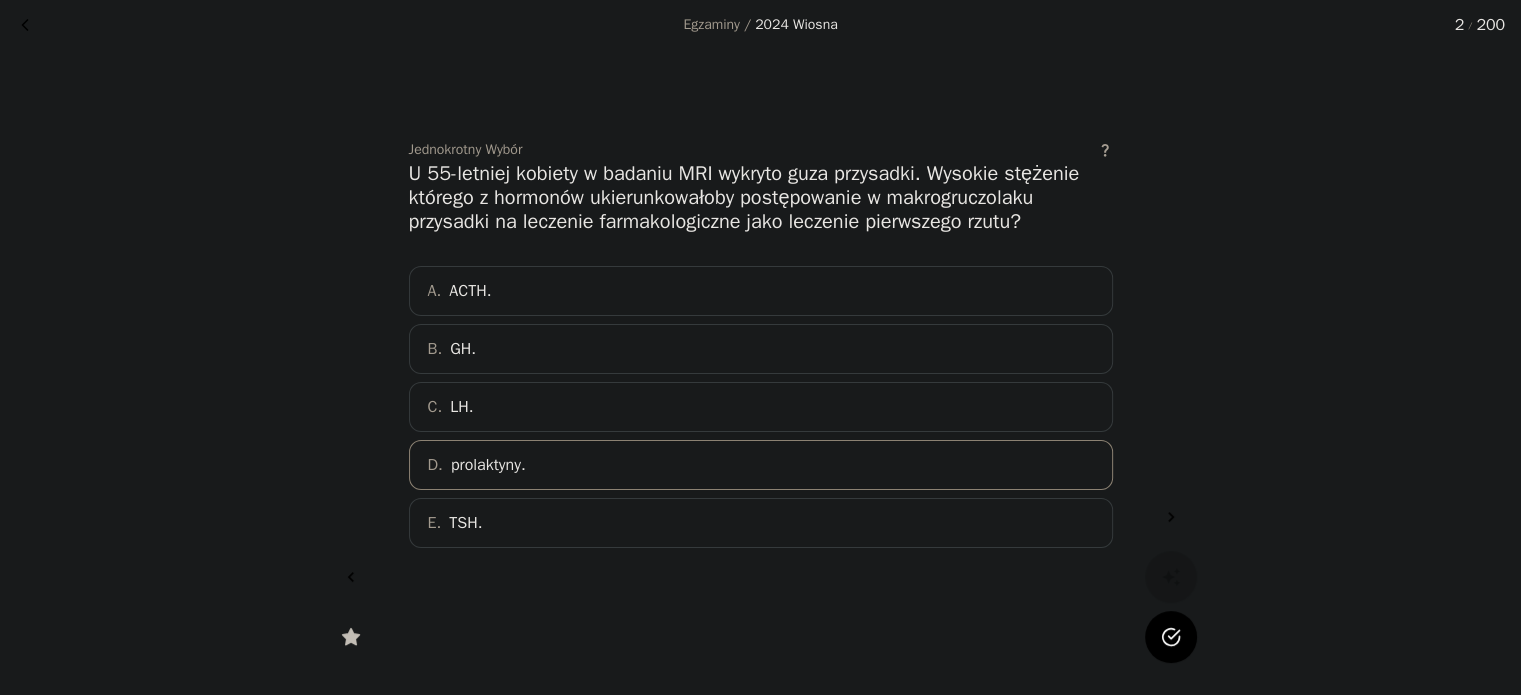 click at bounding box center [1171, 637] 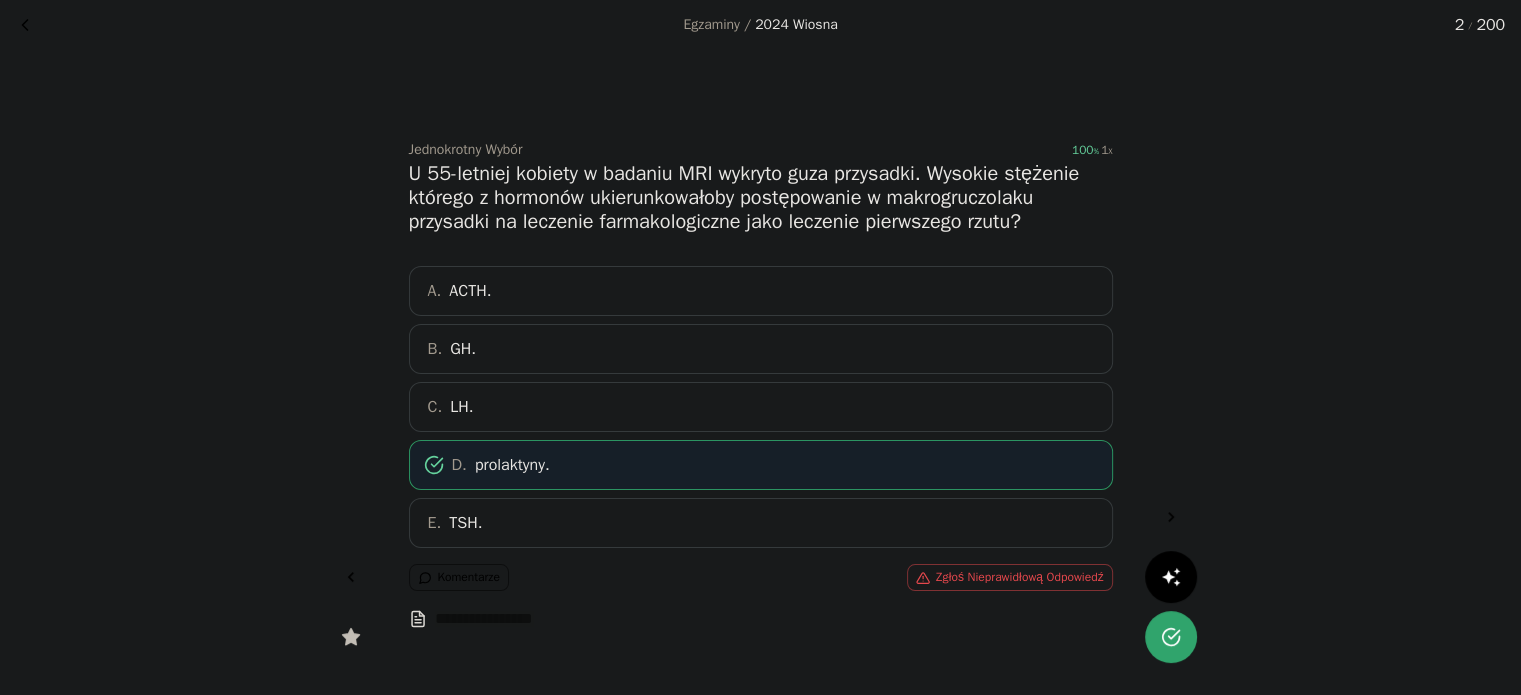 click at bounding box center [1171, 517] 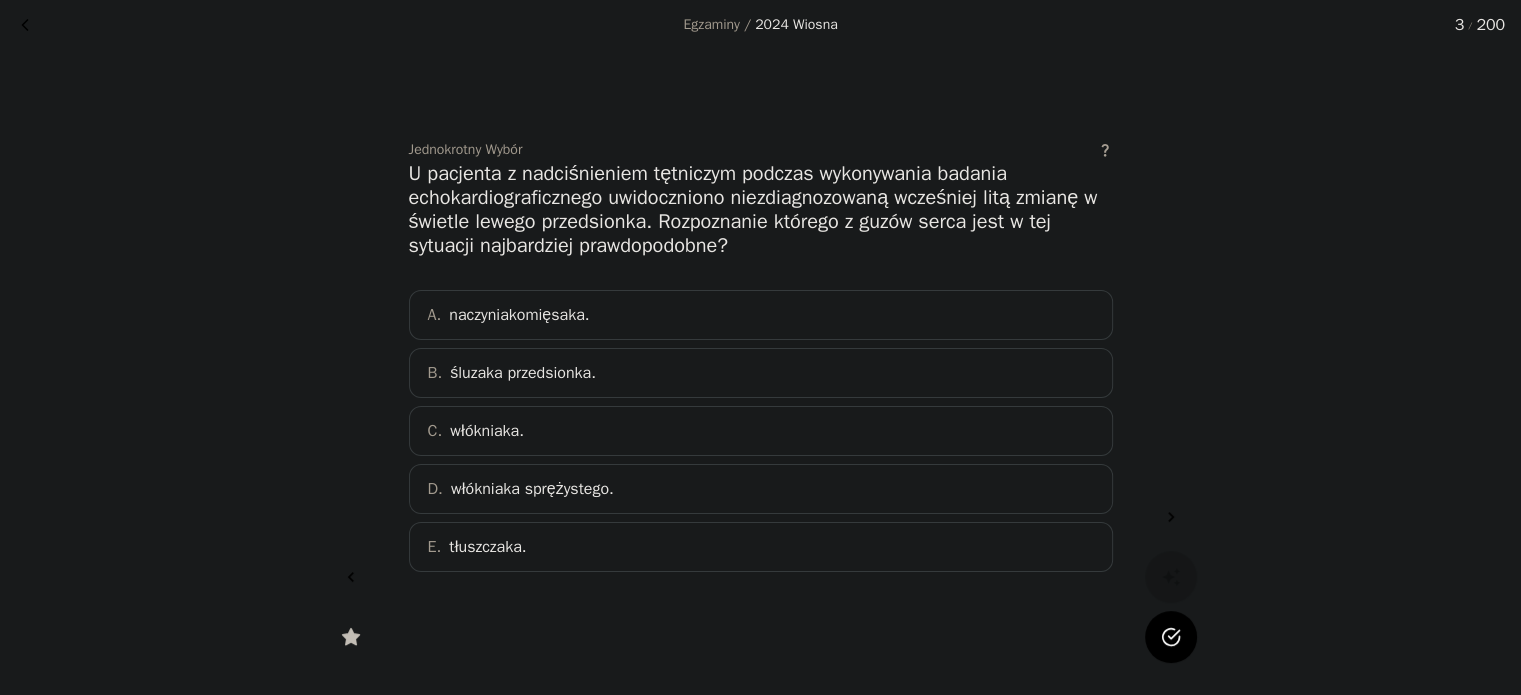click at bounding box center (1171, 637) 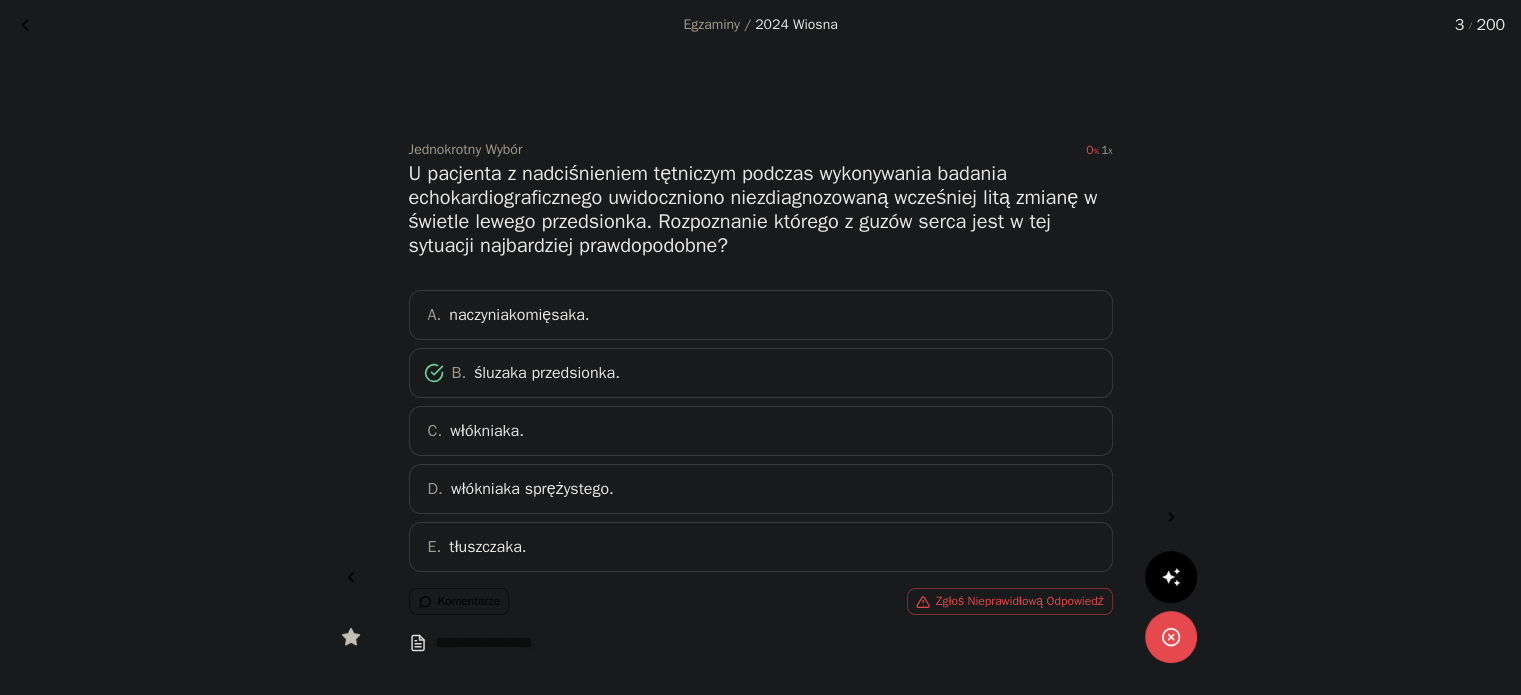 click on "B.   śluzaka przedsionka." at bounding box center (761, 373) 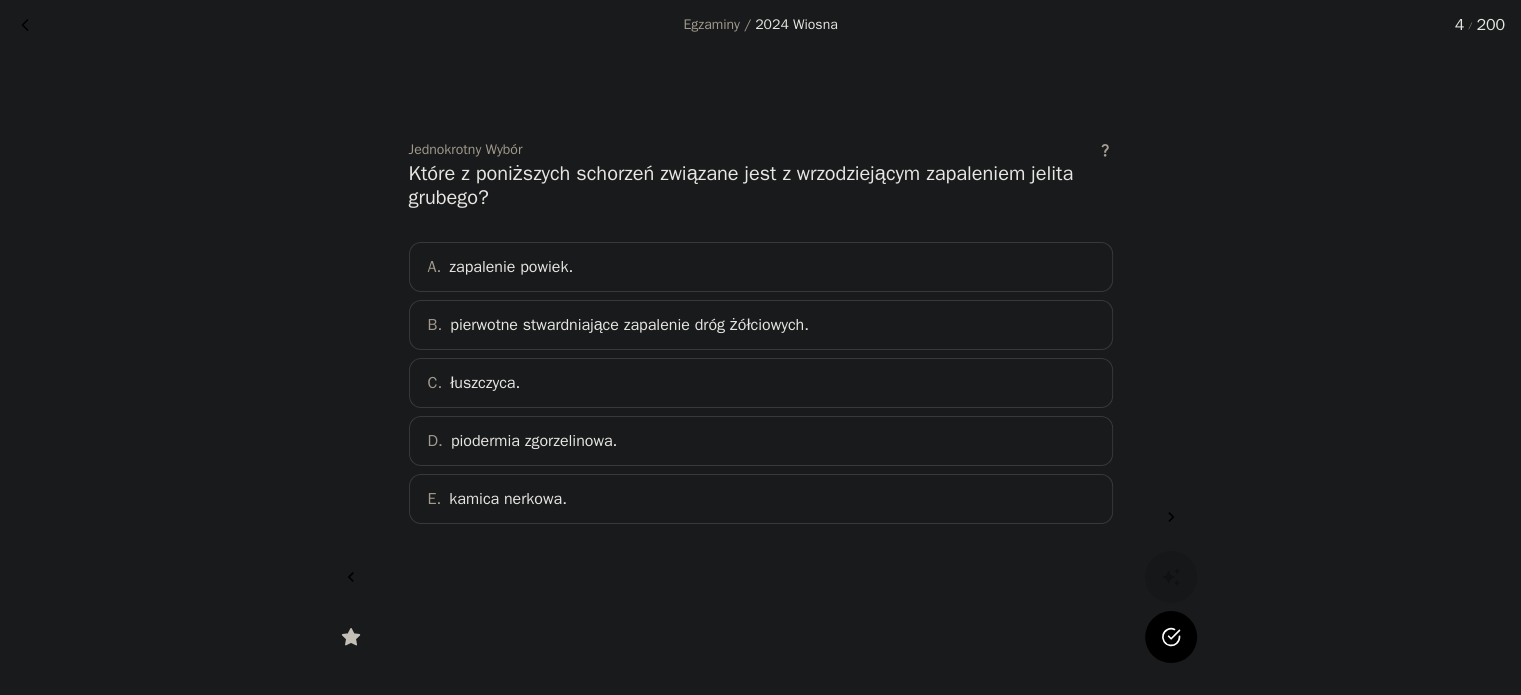 click on "C.   łuszczyca." at bounding box center (761, 383) 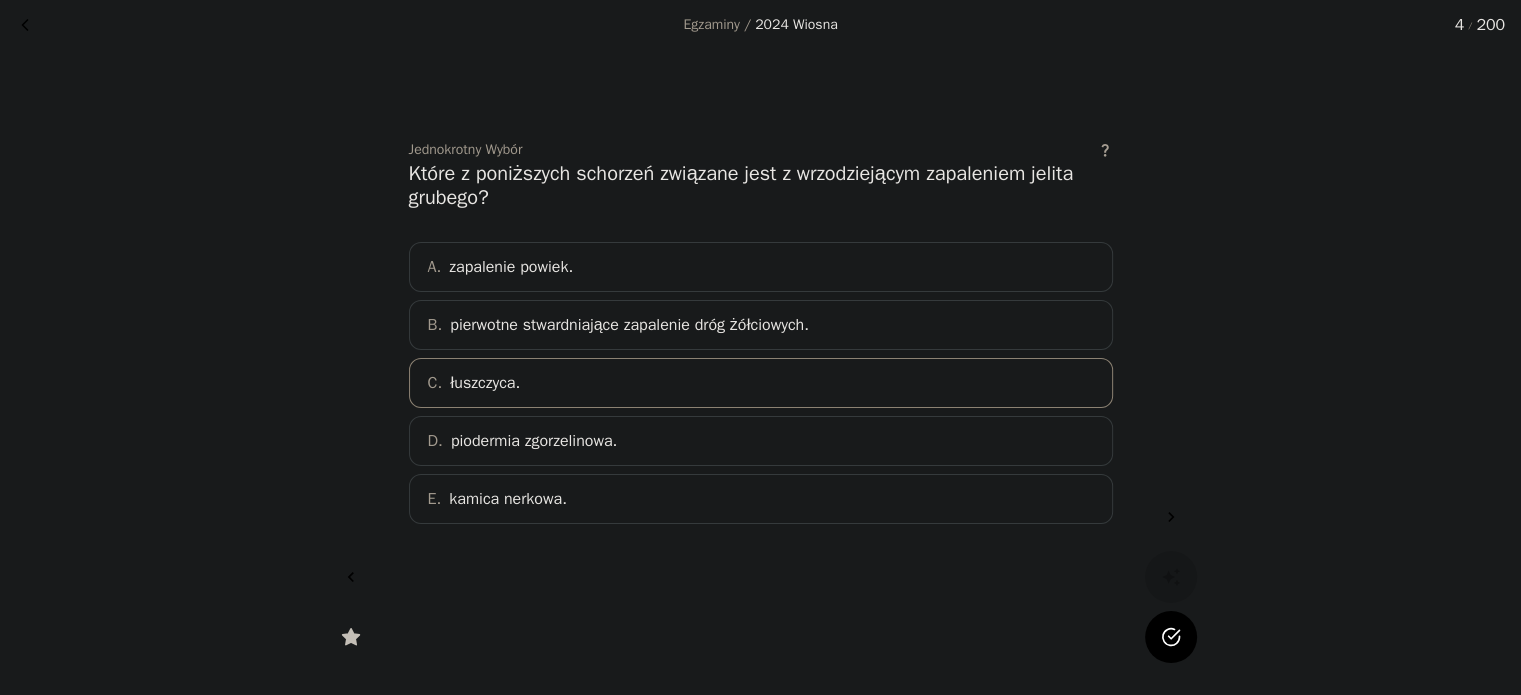 click at bounding box center [1171, 637] 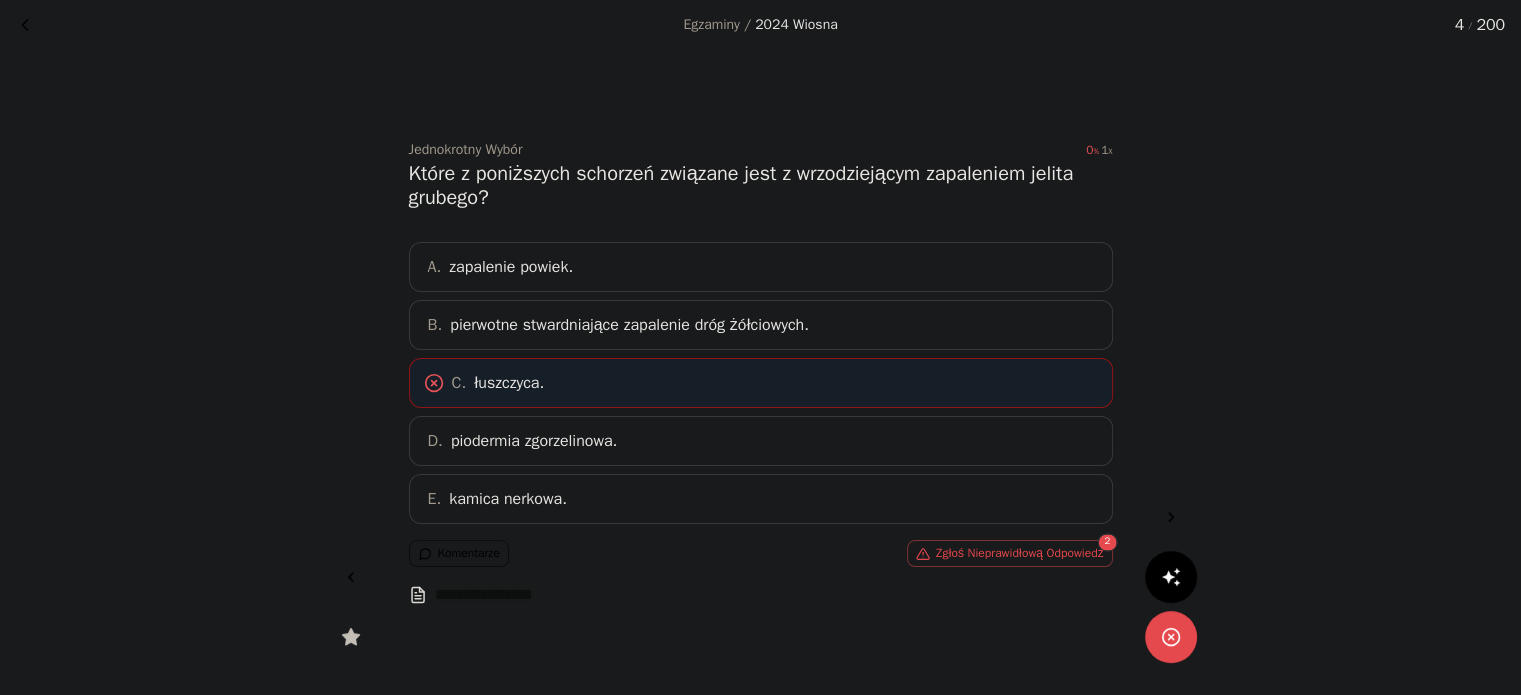 click on "B.   pierwotne stwardniające zapalenie dróg żółciowych." at bounding box center (761, 325) 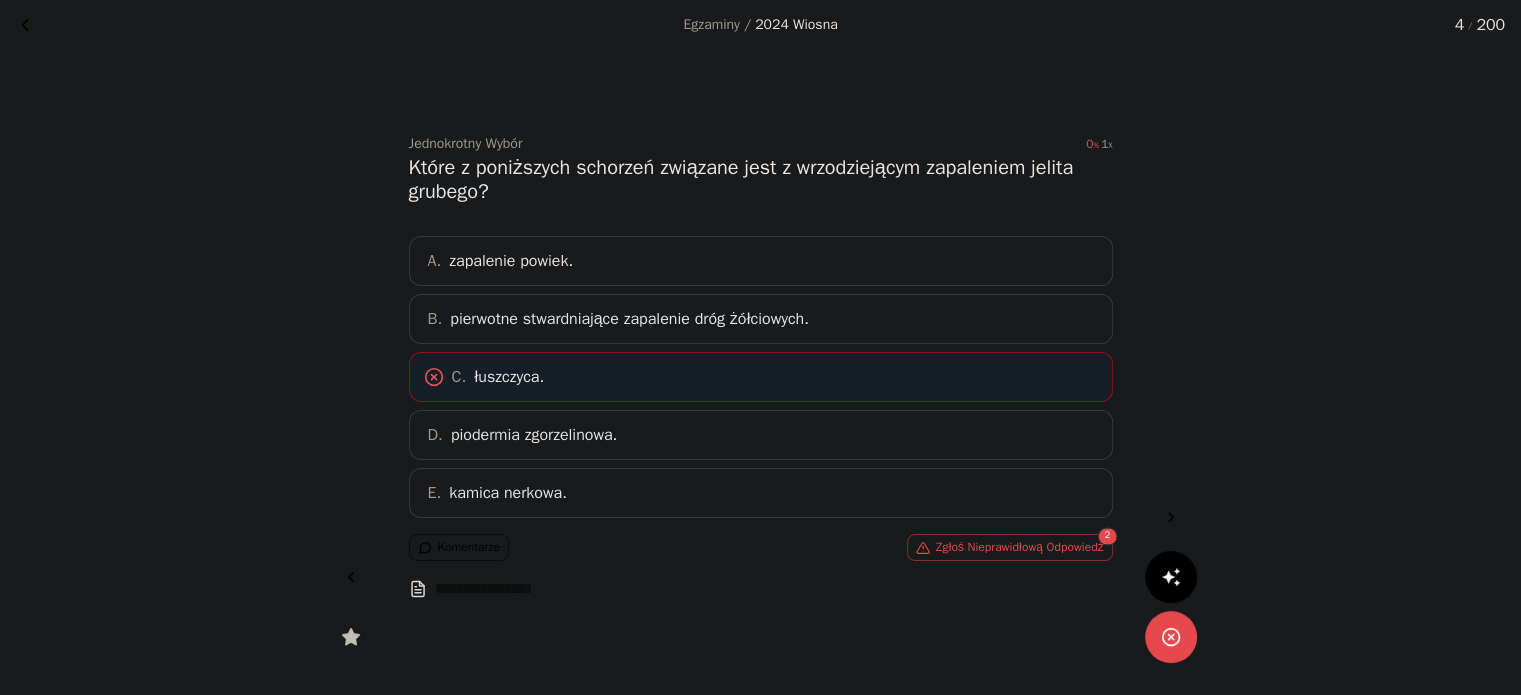 scroll, scrollTop: 0, scrollLeft: 0, axis: both 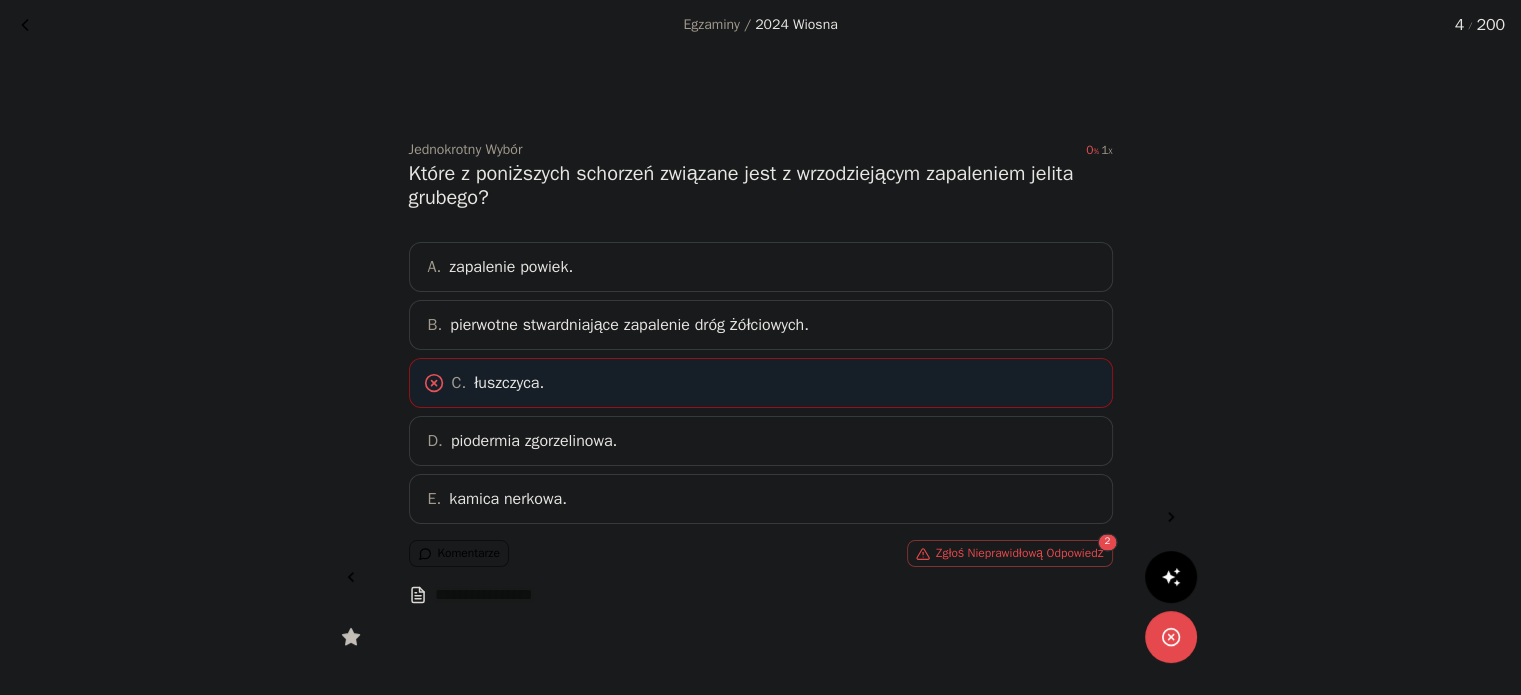 click at bounding box center [351, 577] 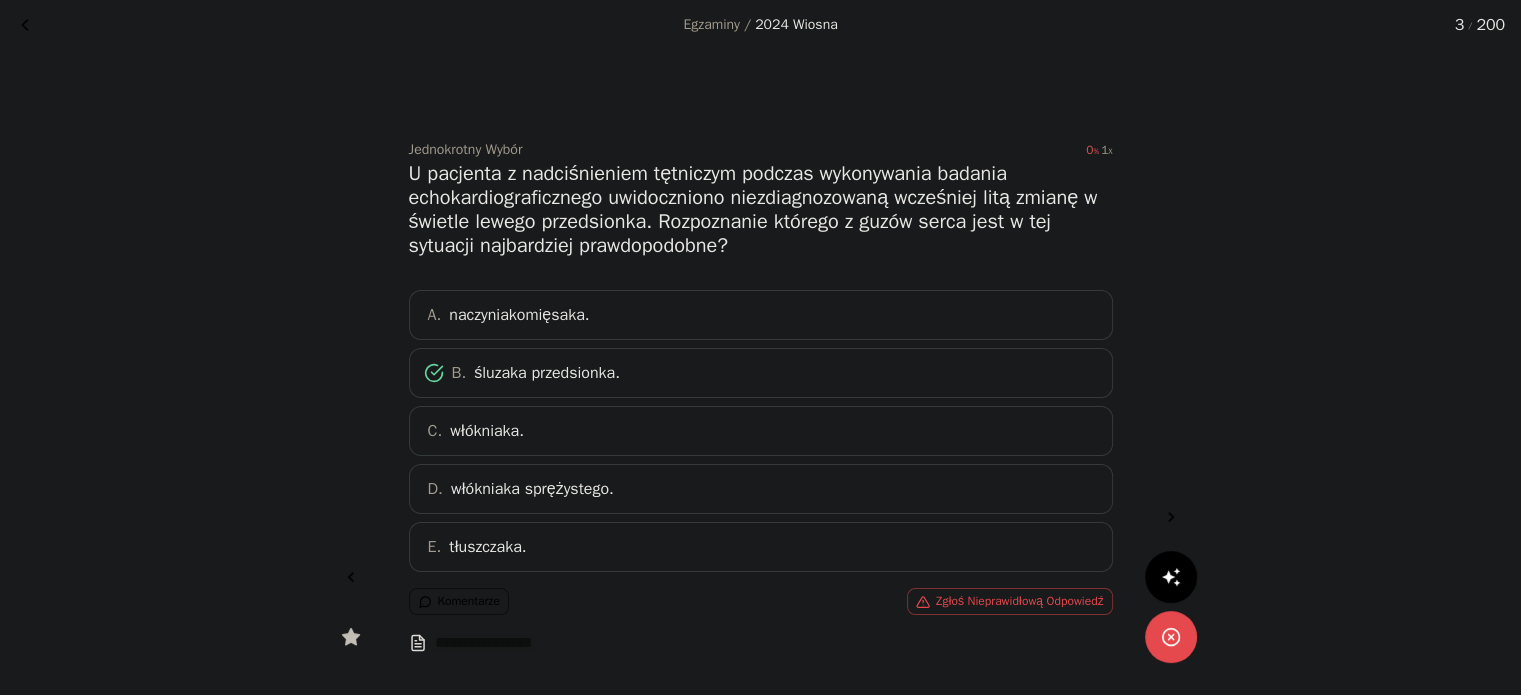 click at bounding box center [1171, 517] 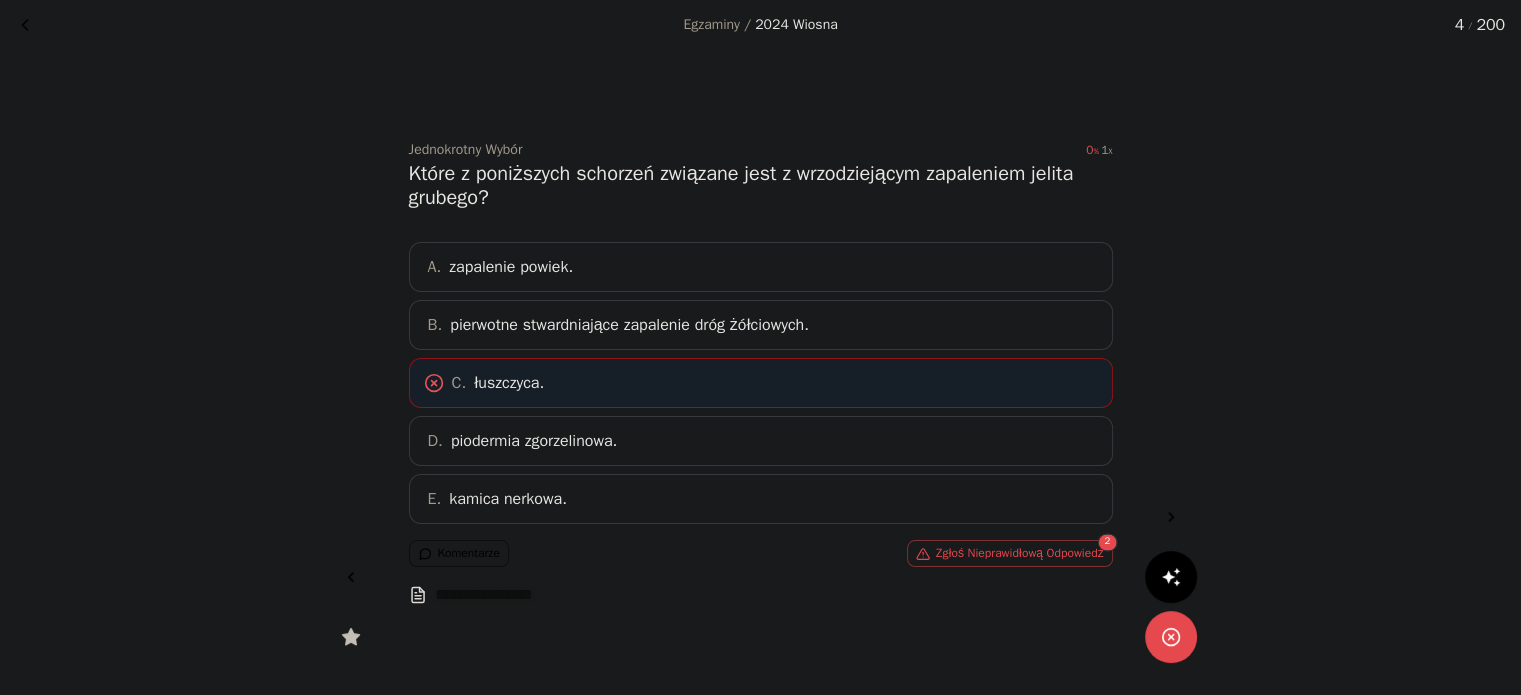 click at bounding box center [761, 383] 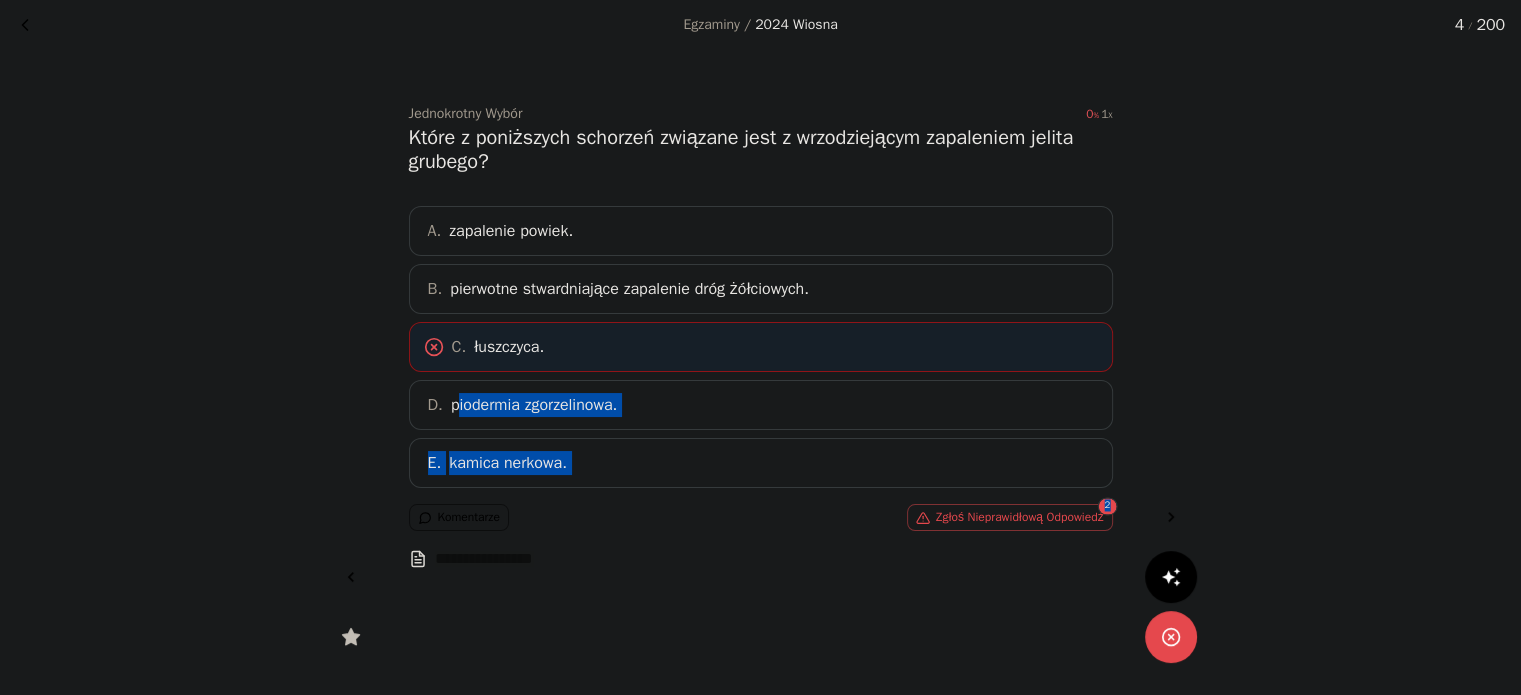 scroll, scrollTop: 39, scrollLeft: 0, axis: vertical 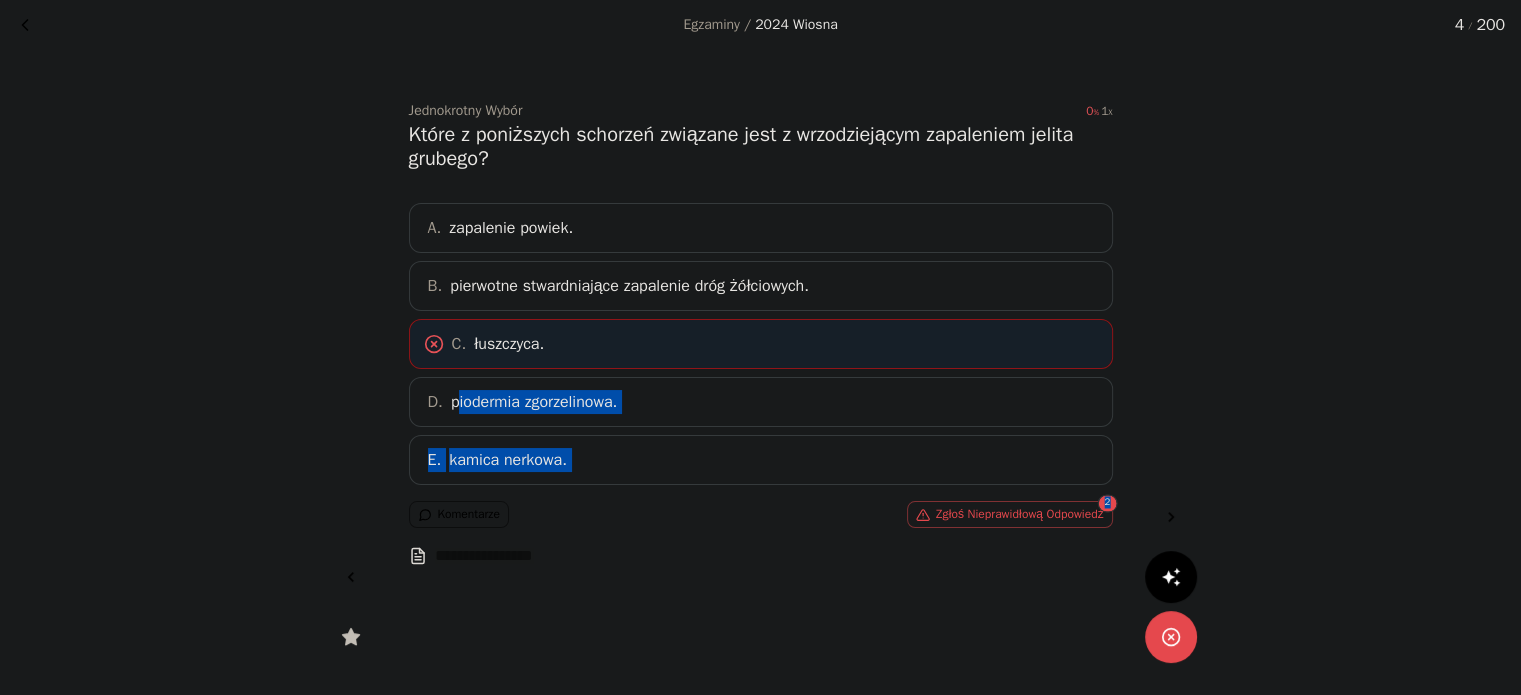 drag, startPoint x: 796, startPoint y: 415, endPoint x: 1169, endPoint y: 636, distance: 433.55508 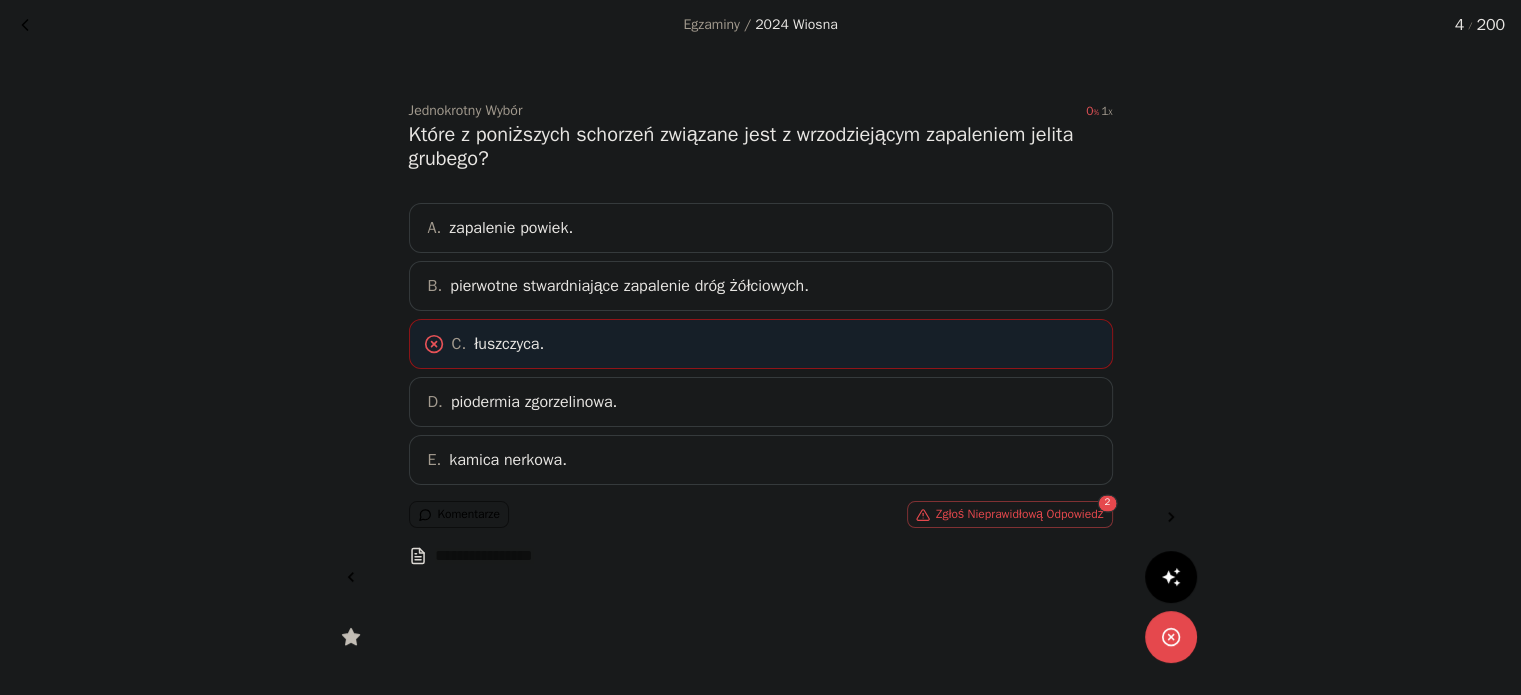 click at bounding box center [1171, 637] 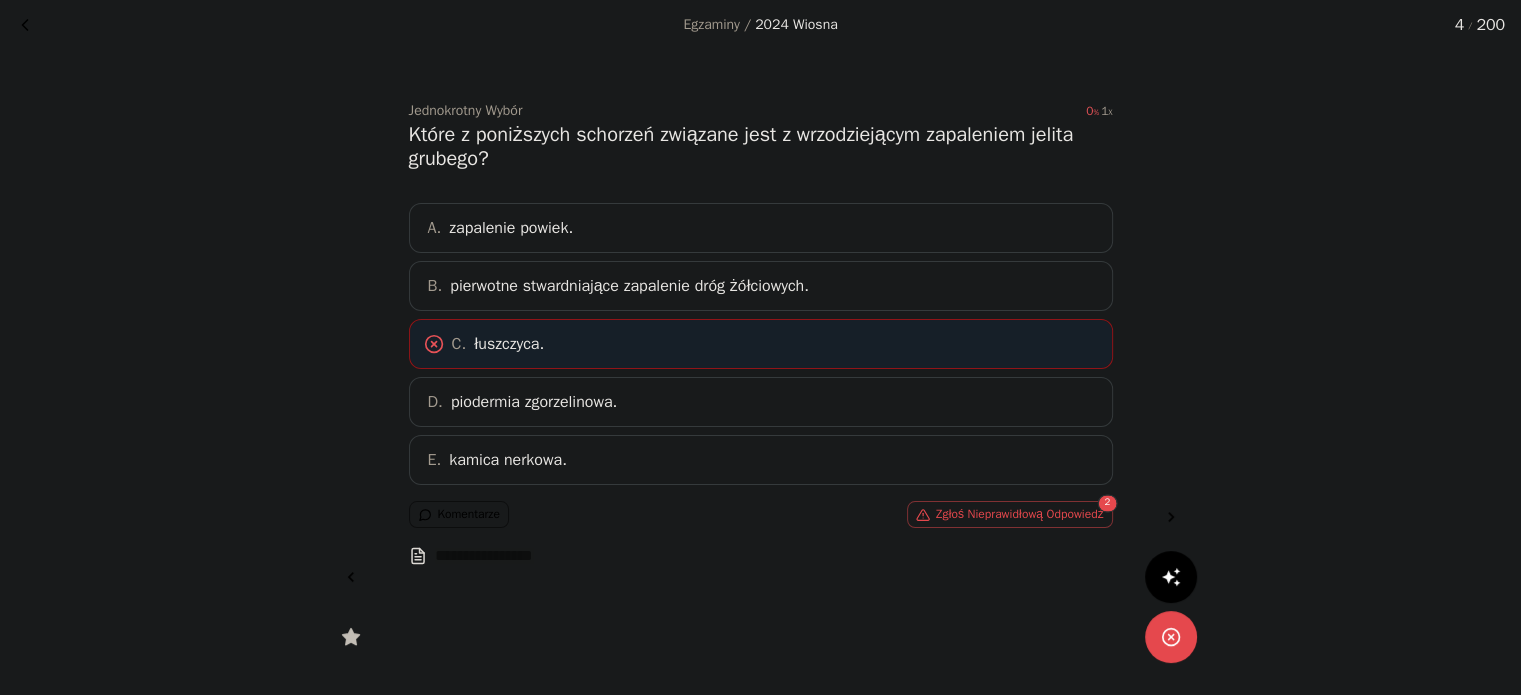 click at bounding box center [1171, 517] 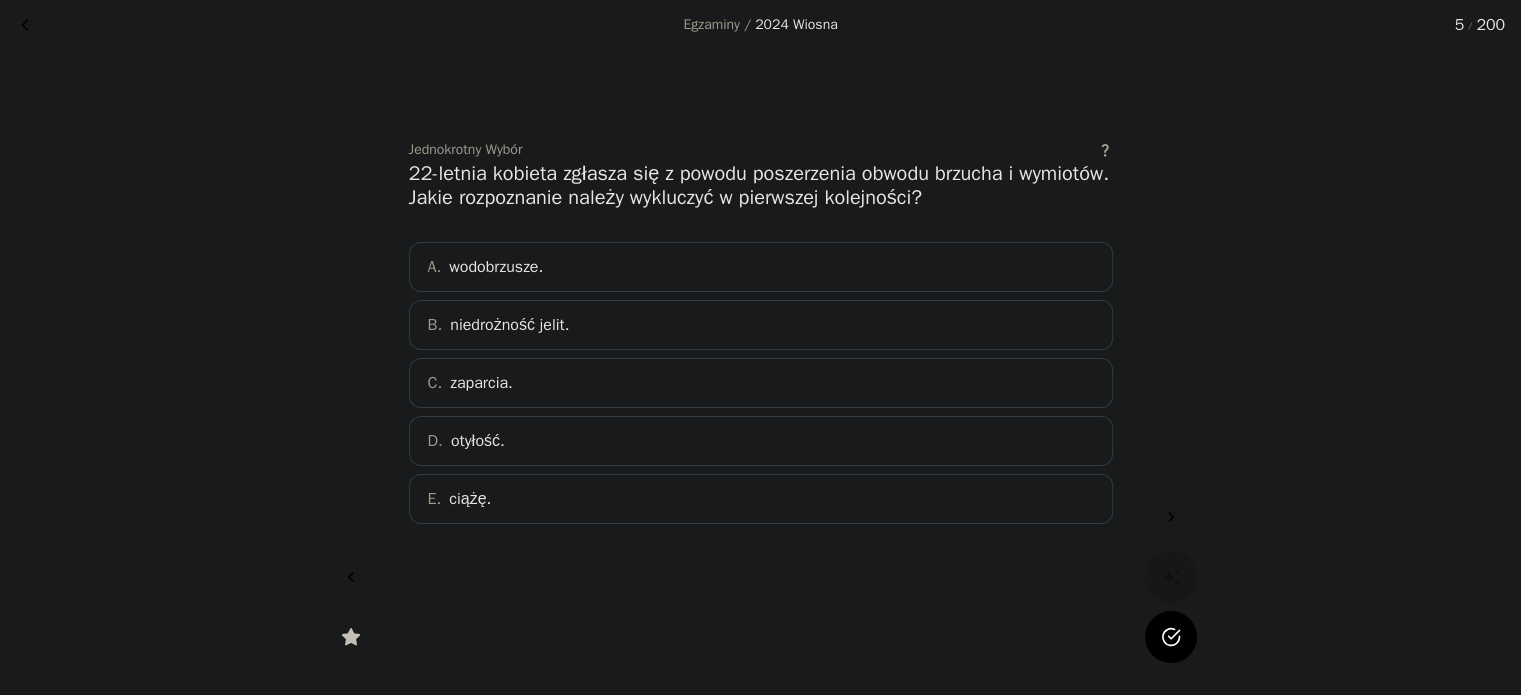 click at bounding box center [1171, 637] 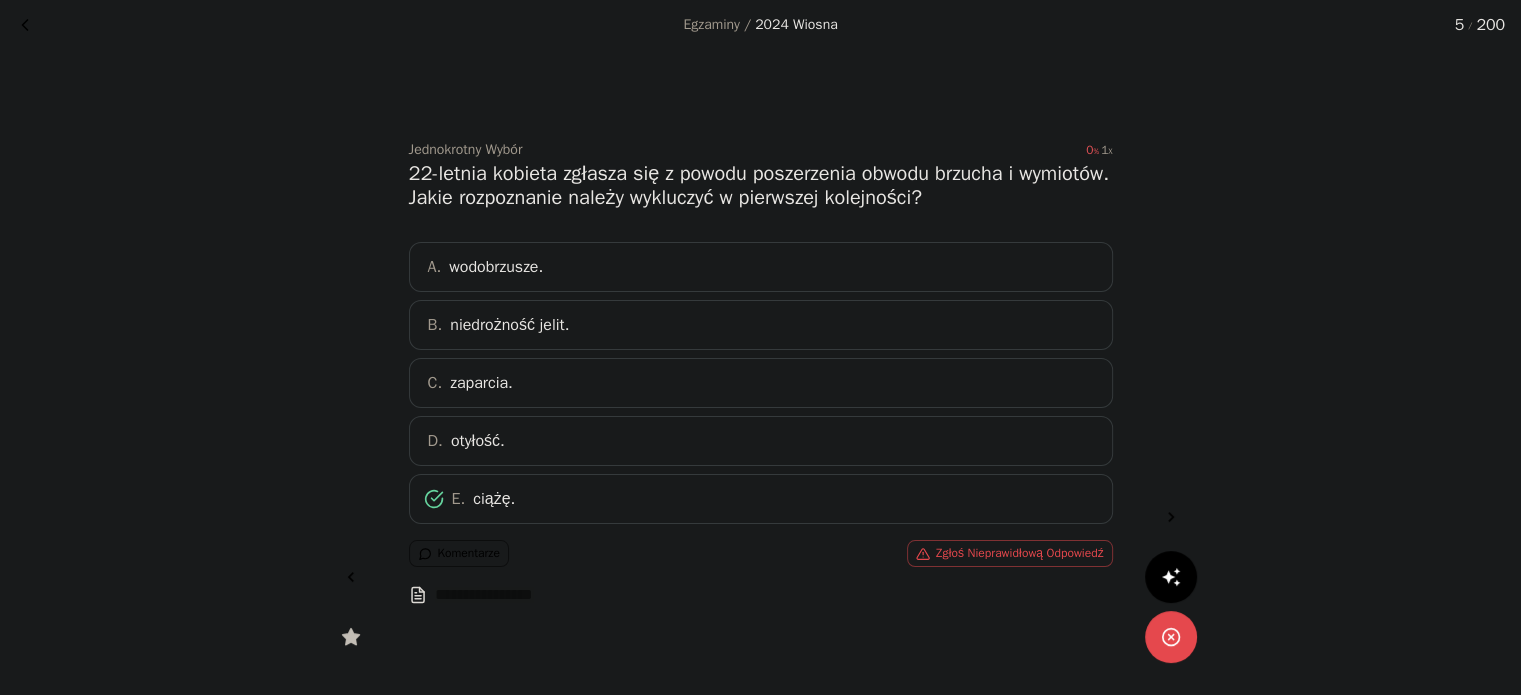 click at bounding box center [1171, 517] 